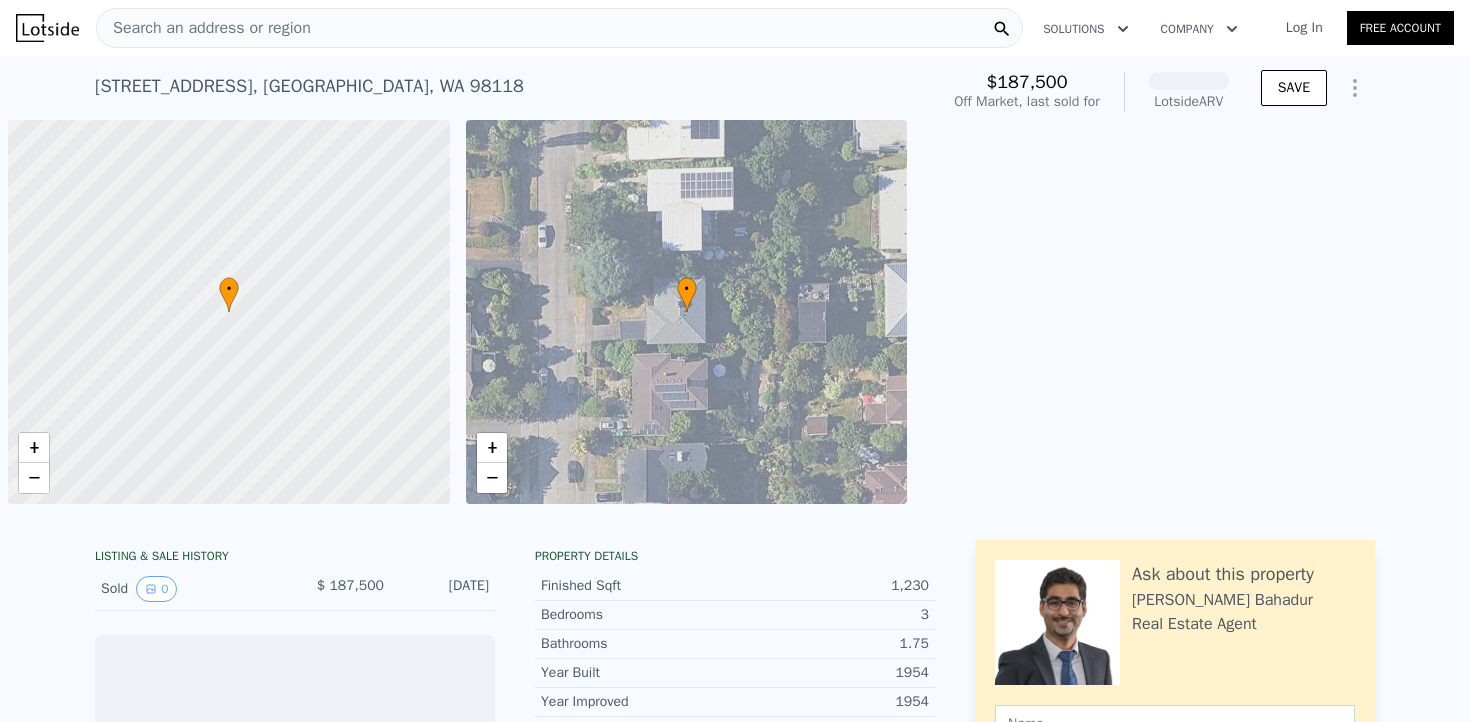 scroll, scrollTop: 0, scrollLeft: 0, axis: both 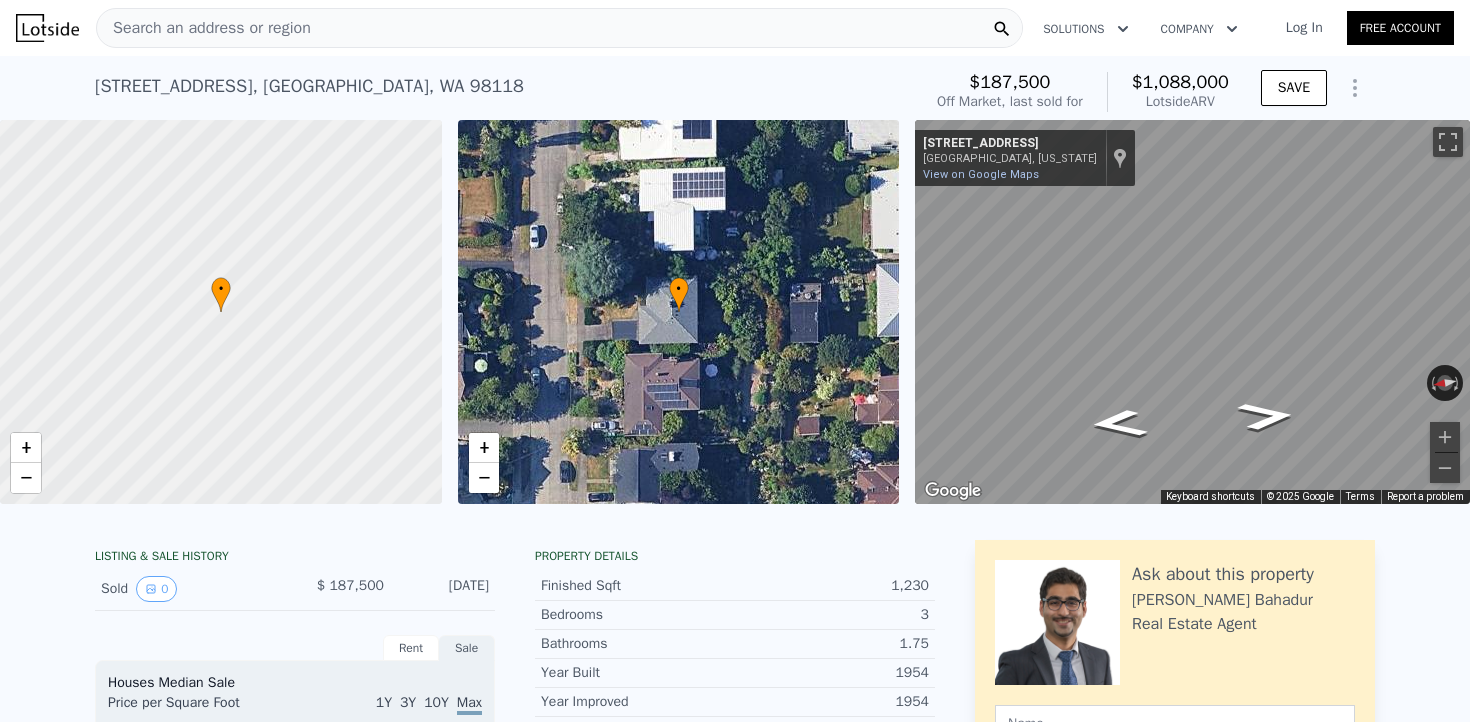 click 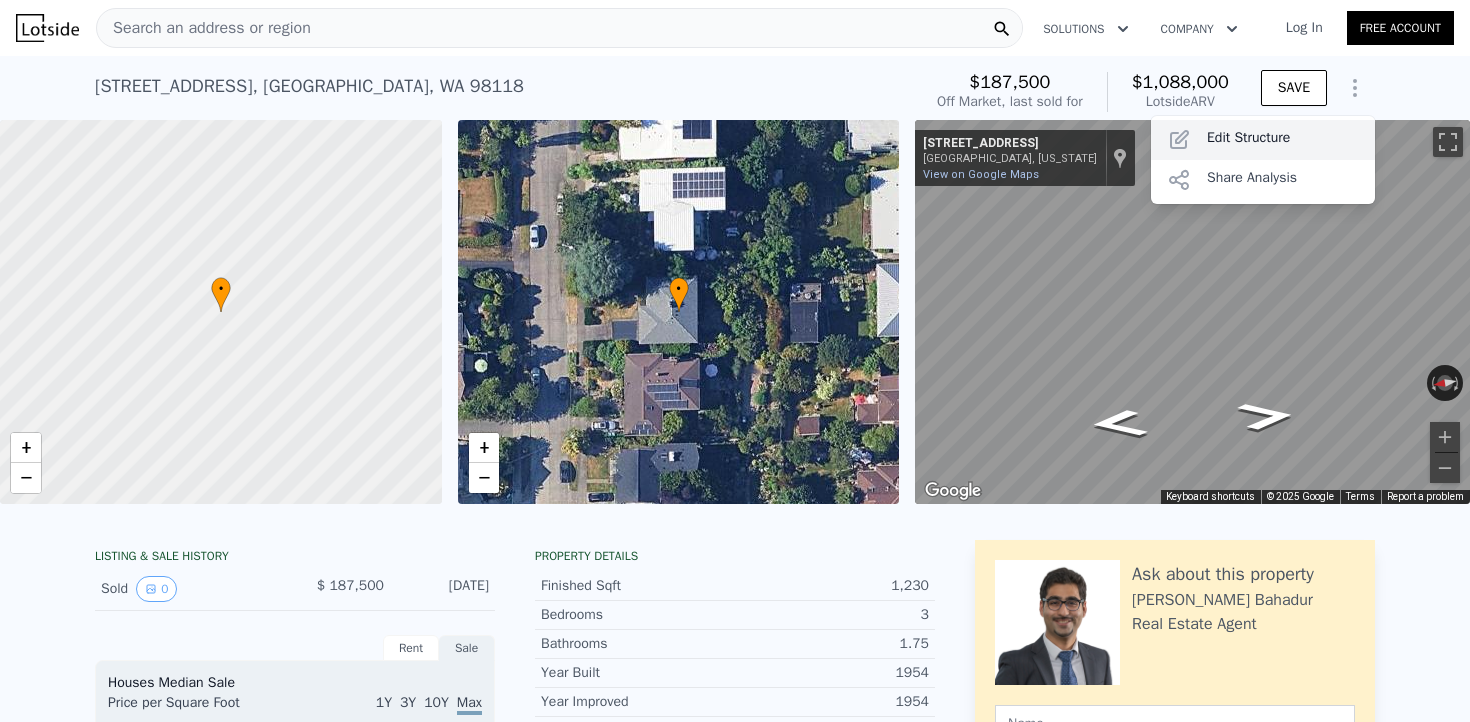 click on "Edit Structure" at bounding box center (1263, 140) 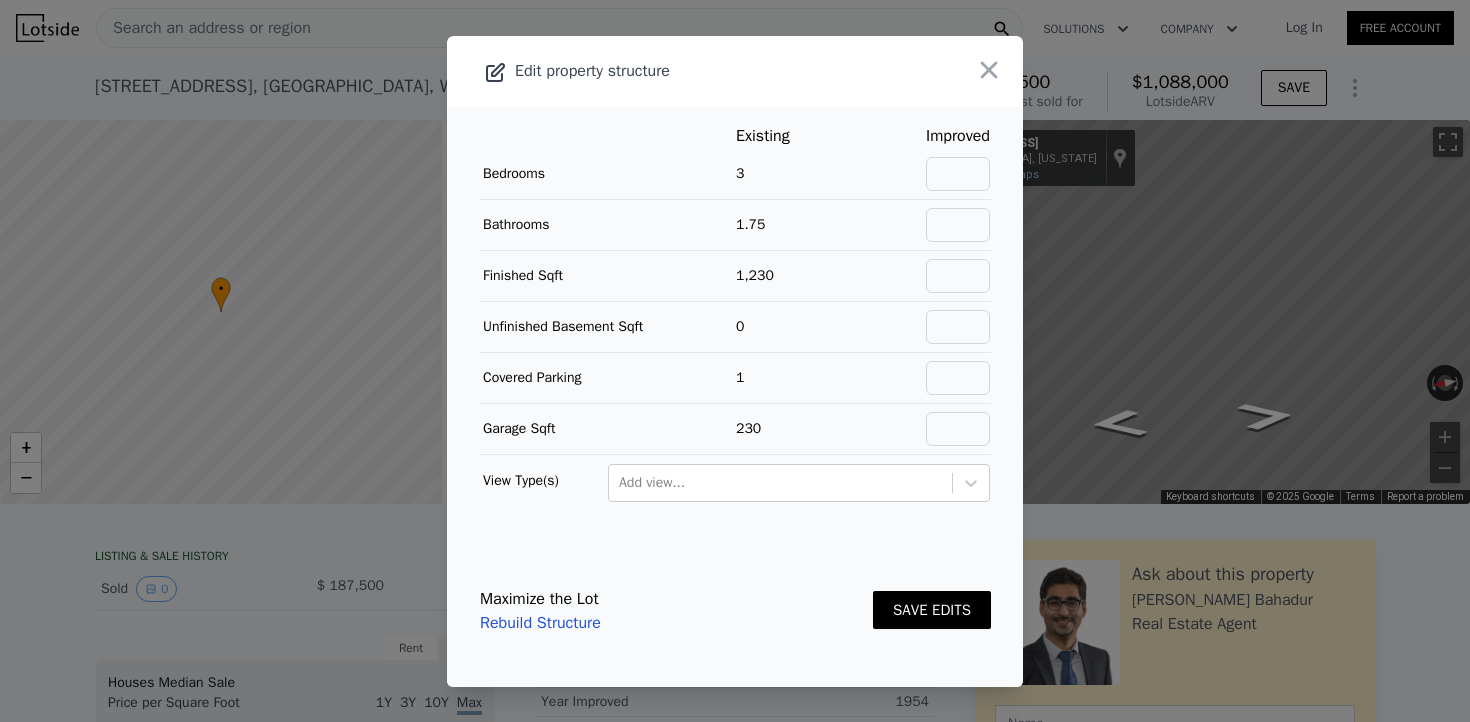 click at bounding box center (958, 174) 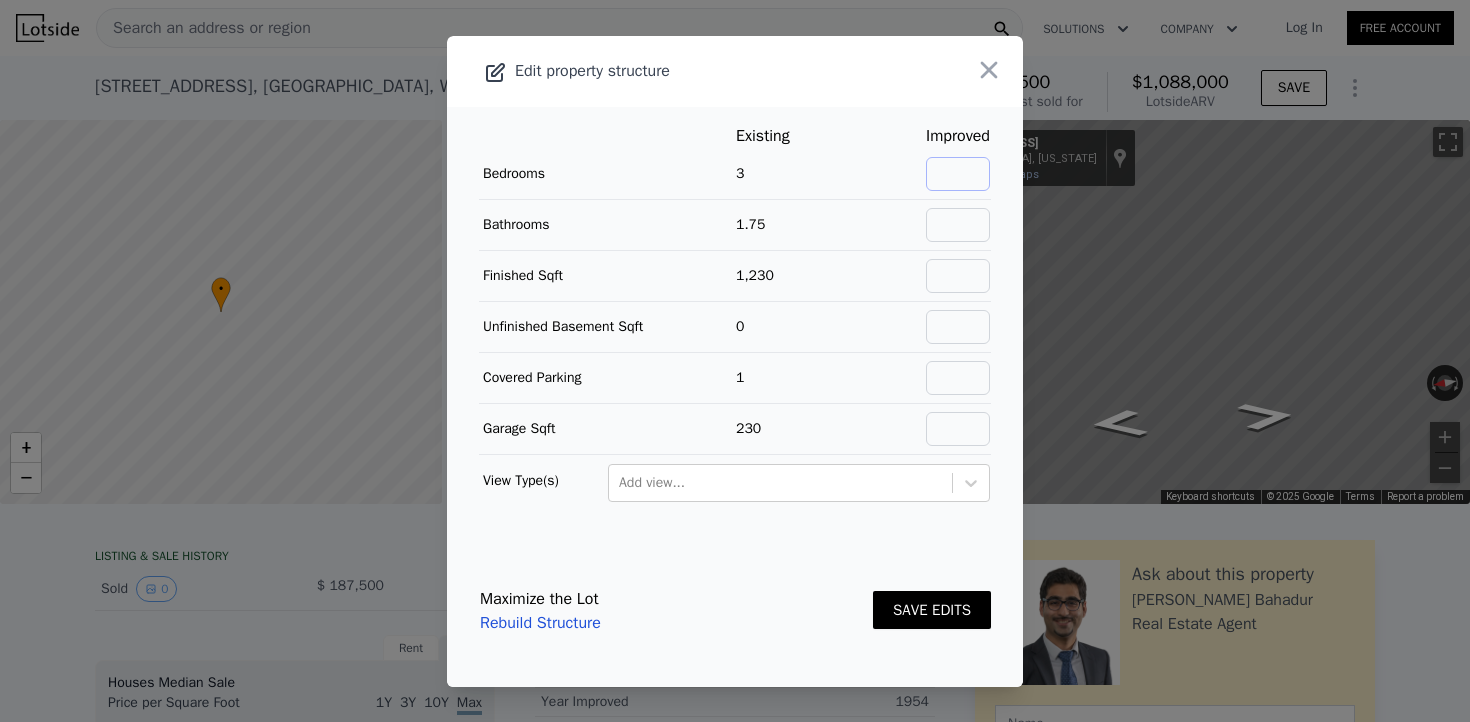 click at bounding box center (958, 174) 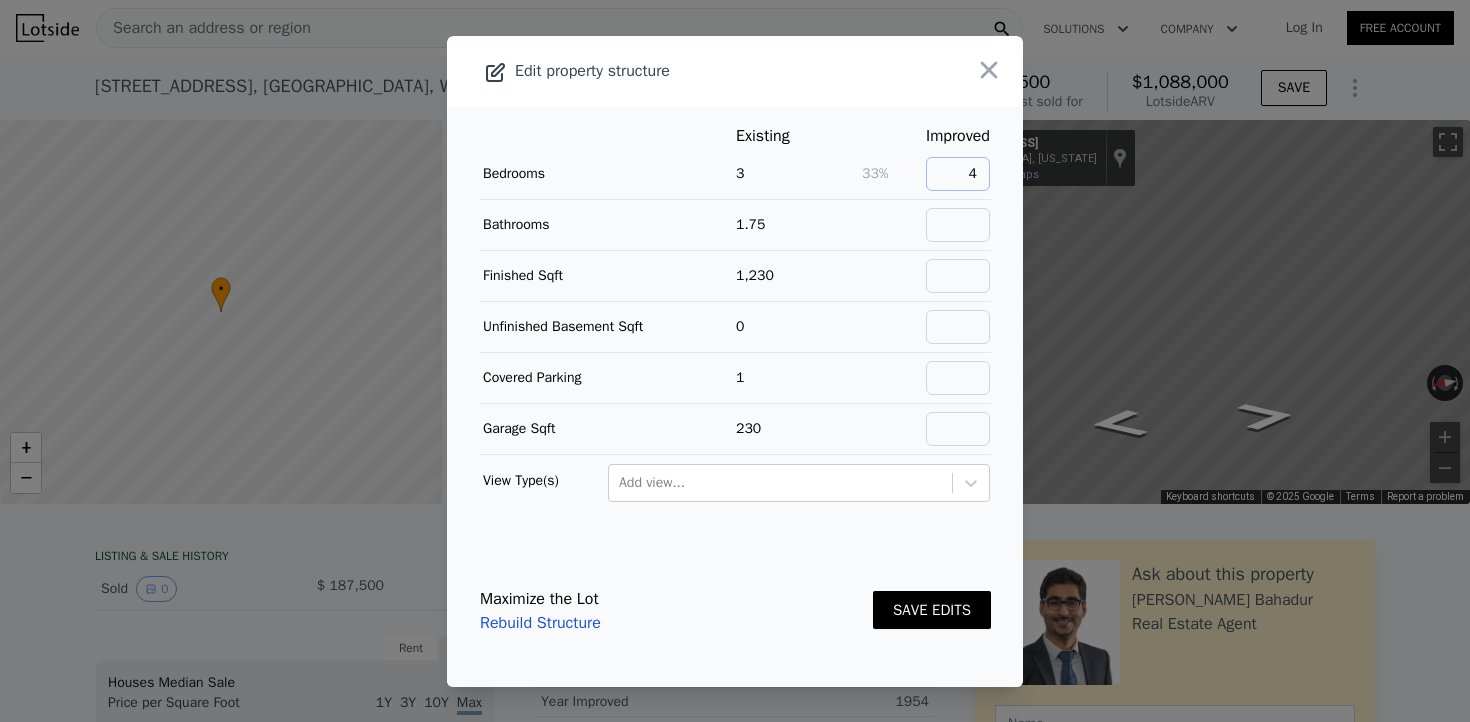 type on "4" 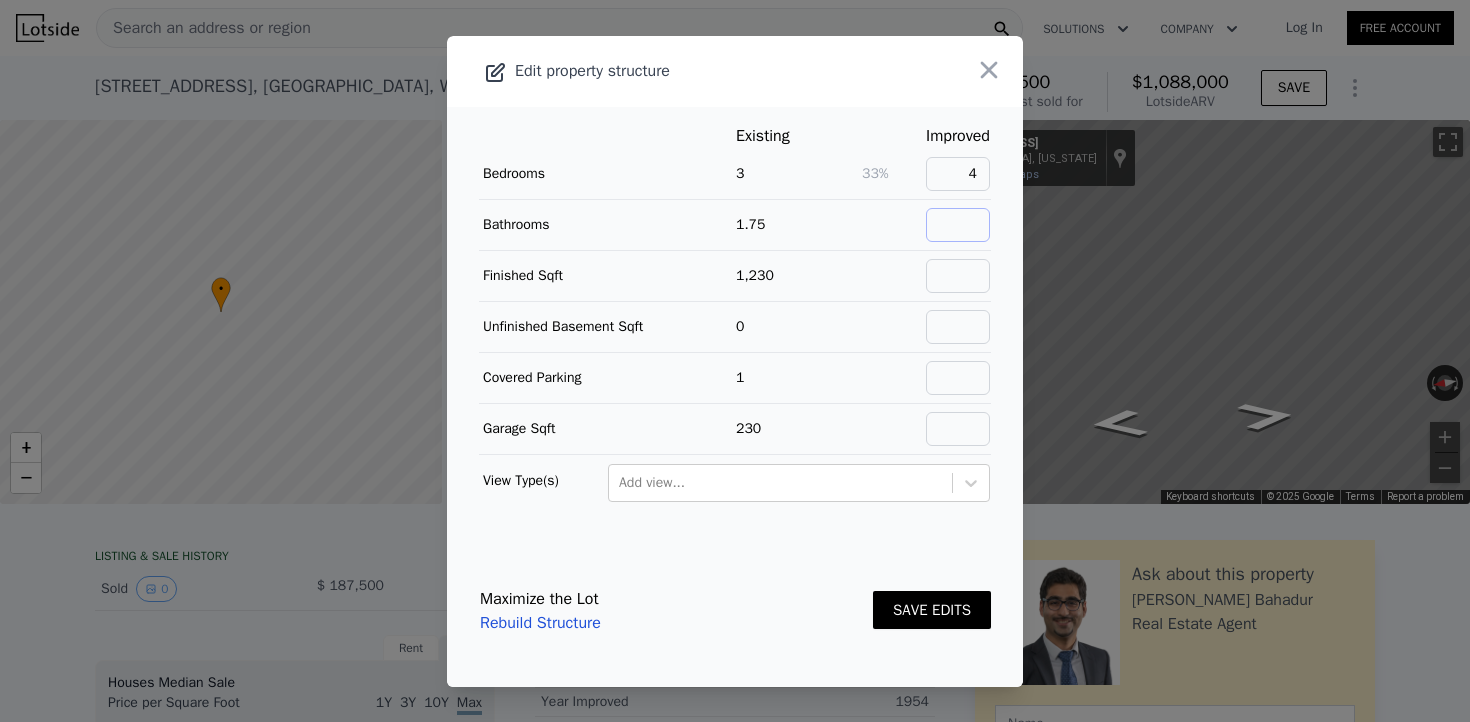 click at bounding box center [958, 225] 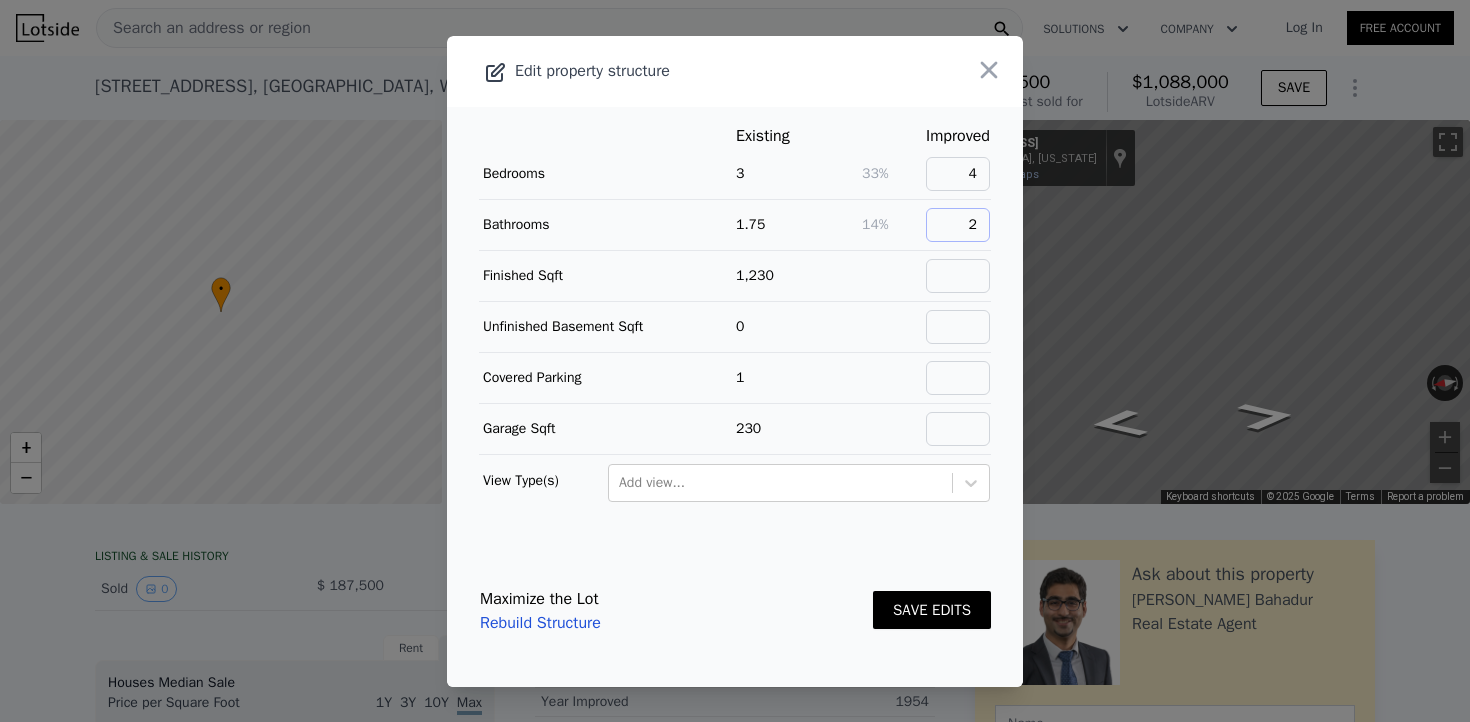 type on "2" 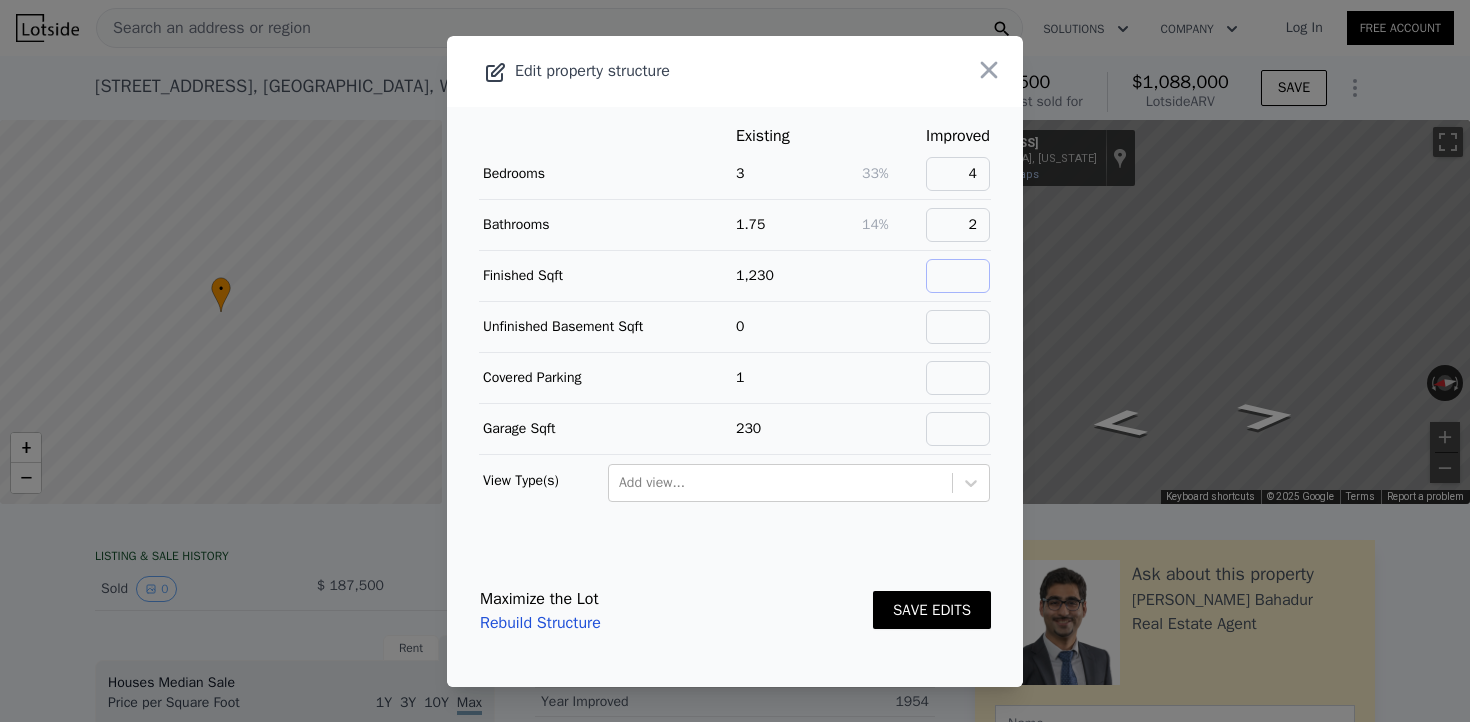 click at bounding box center [958, 276] 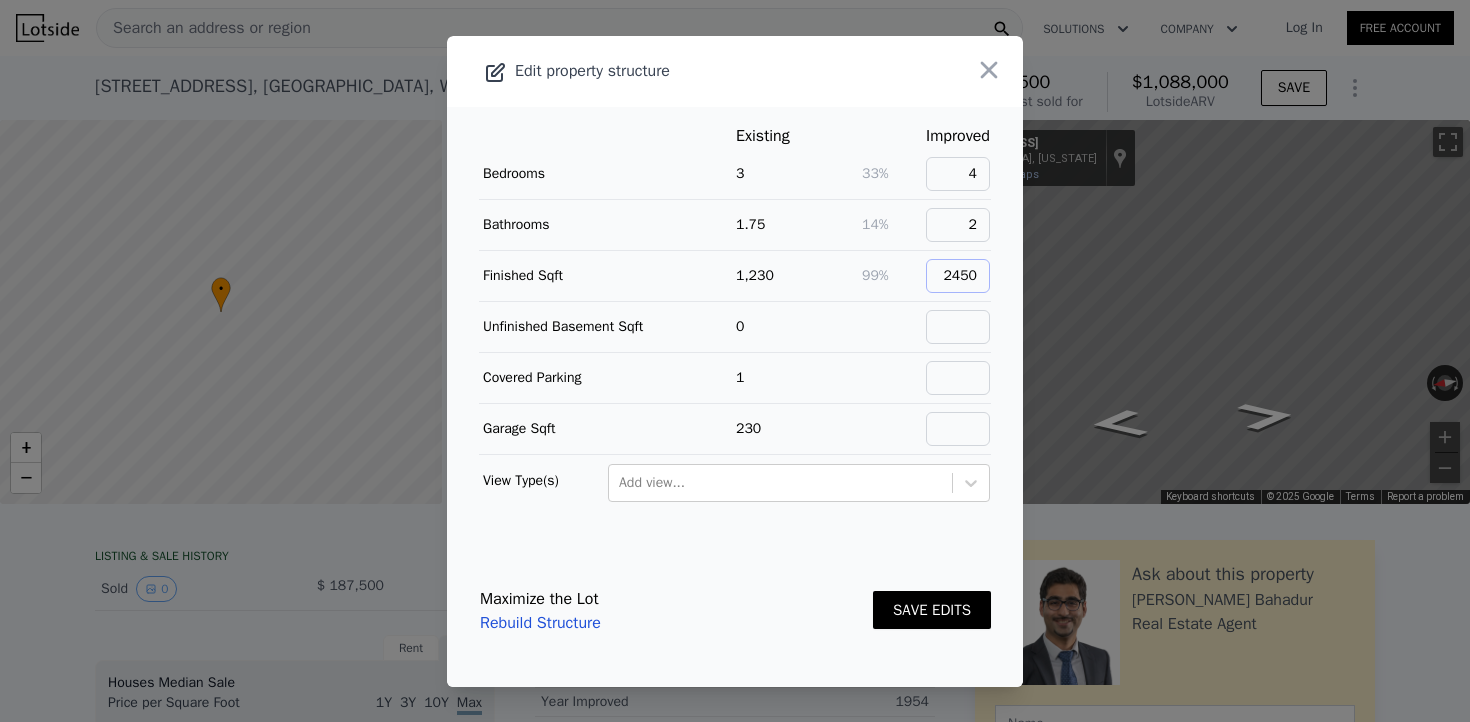 type on "2450" 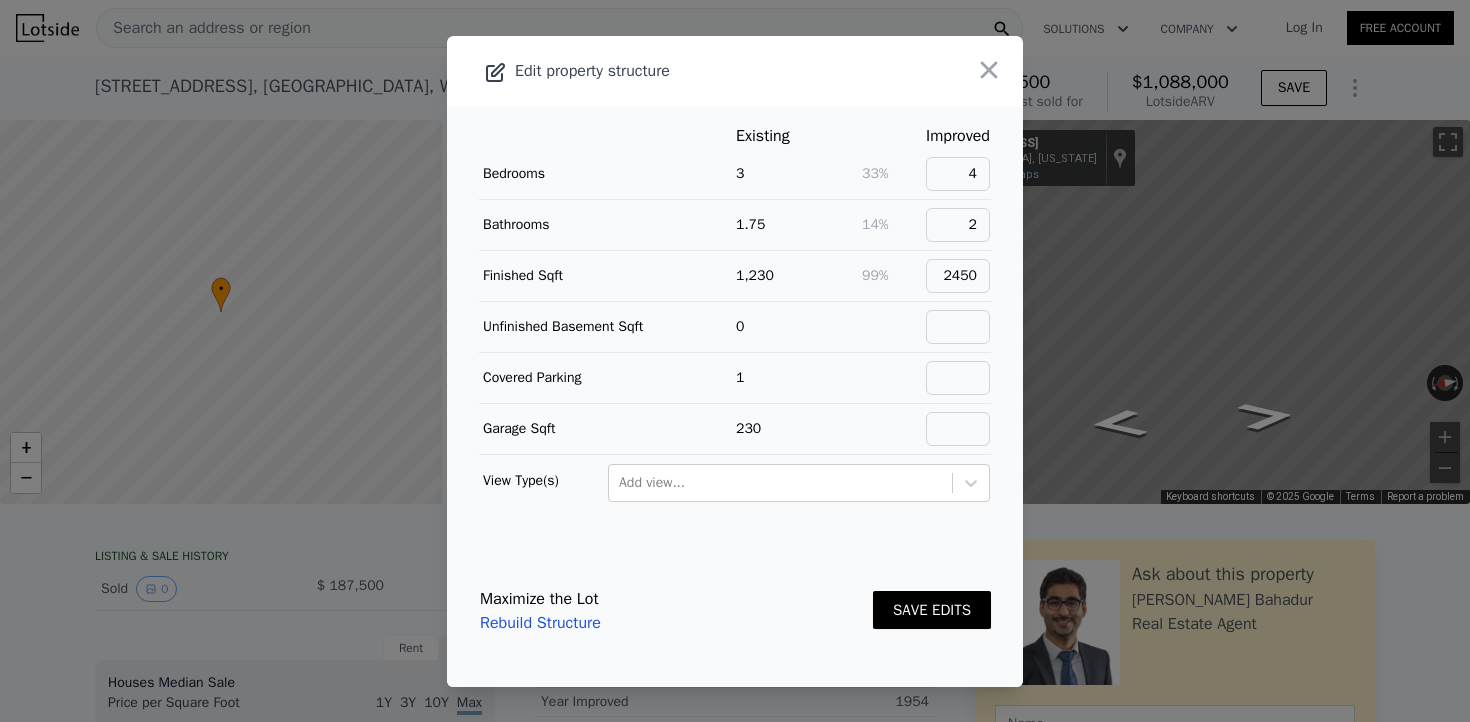 click on "SAVE EDITS" at bounding box center (932, 610) 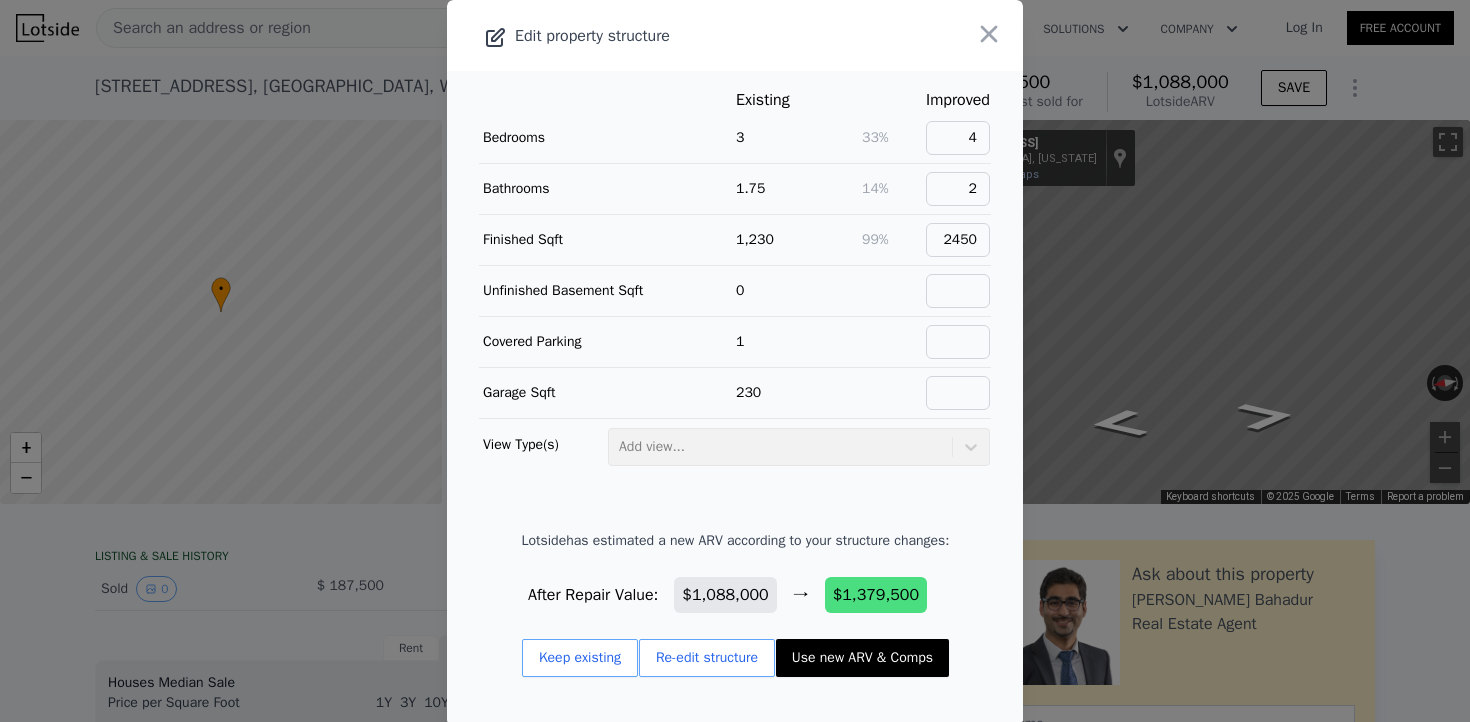 click on "Use new ARV & Comps" at bounding box center (862, 658) 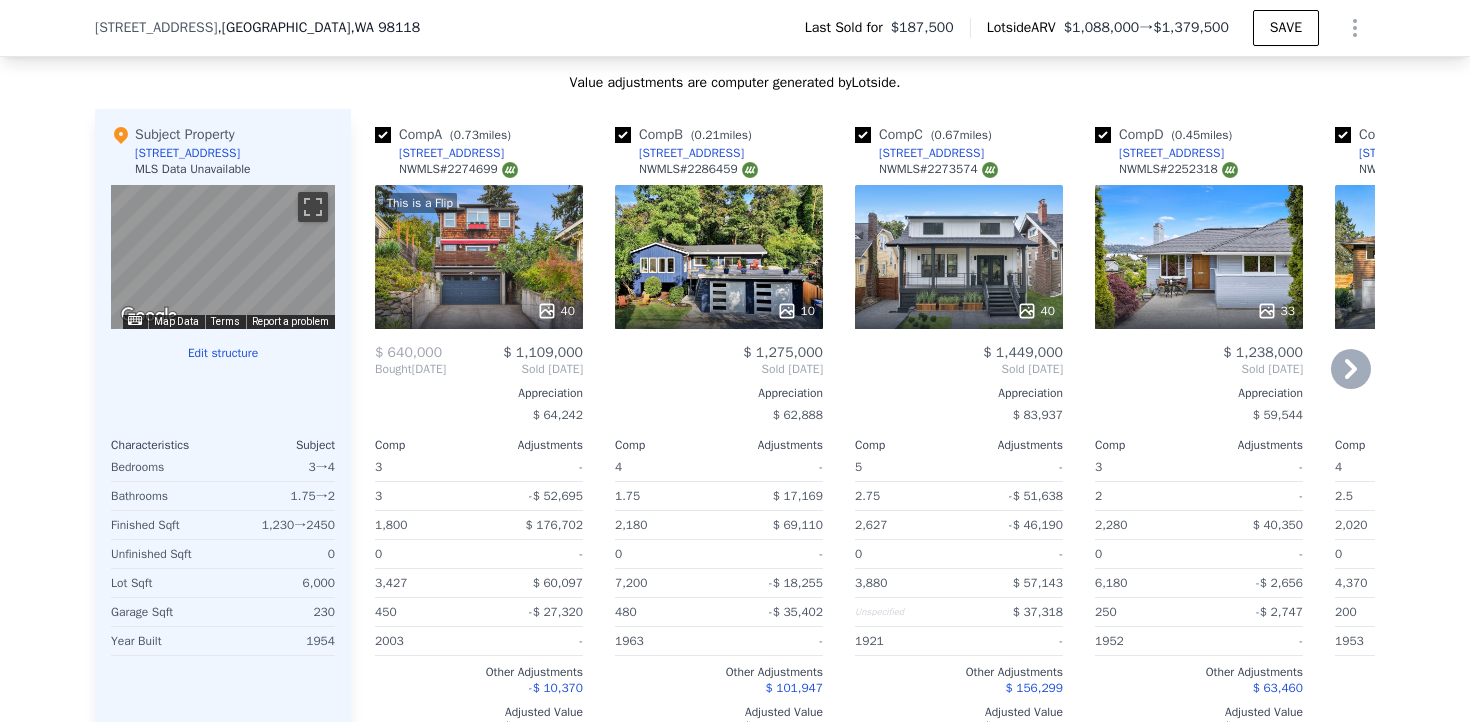 scroll, scrollTop: 2077, scrollLeft: 0, axis: vertical 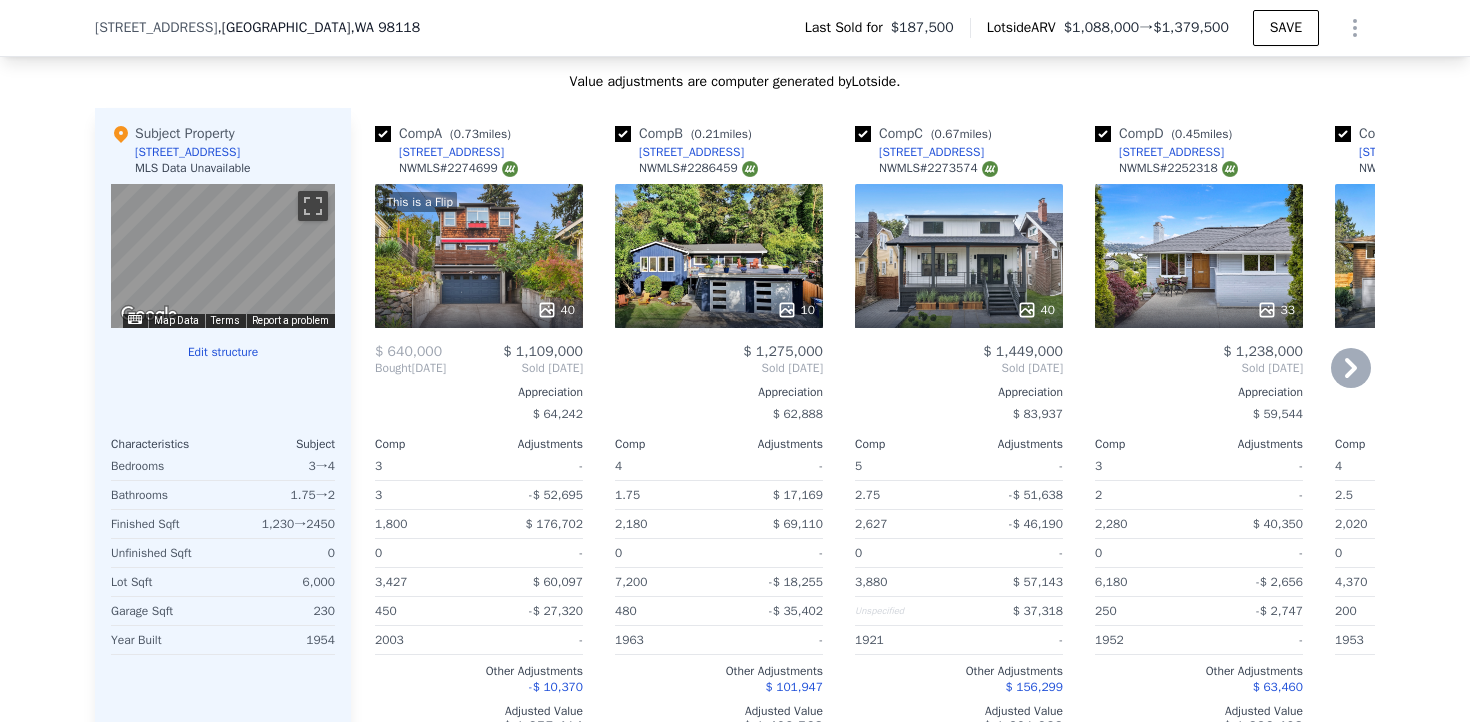 type on "2" 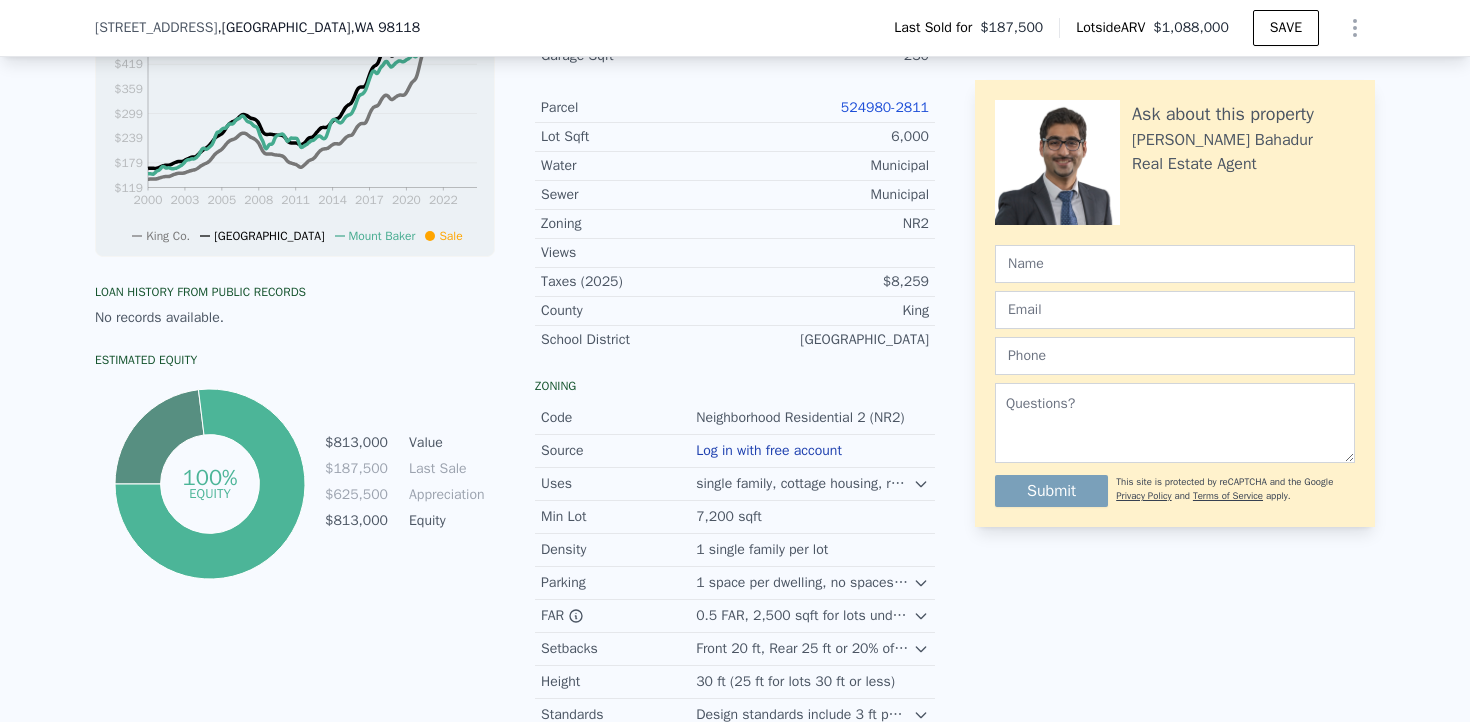 scroll, scrollTop: 0, scrollLeft: 0, axis: both 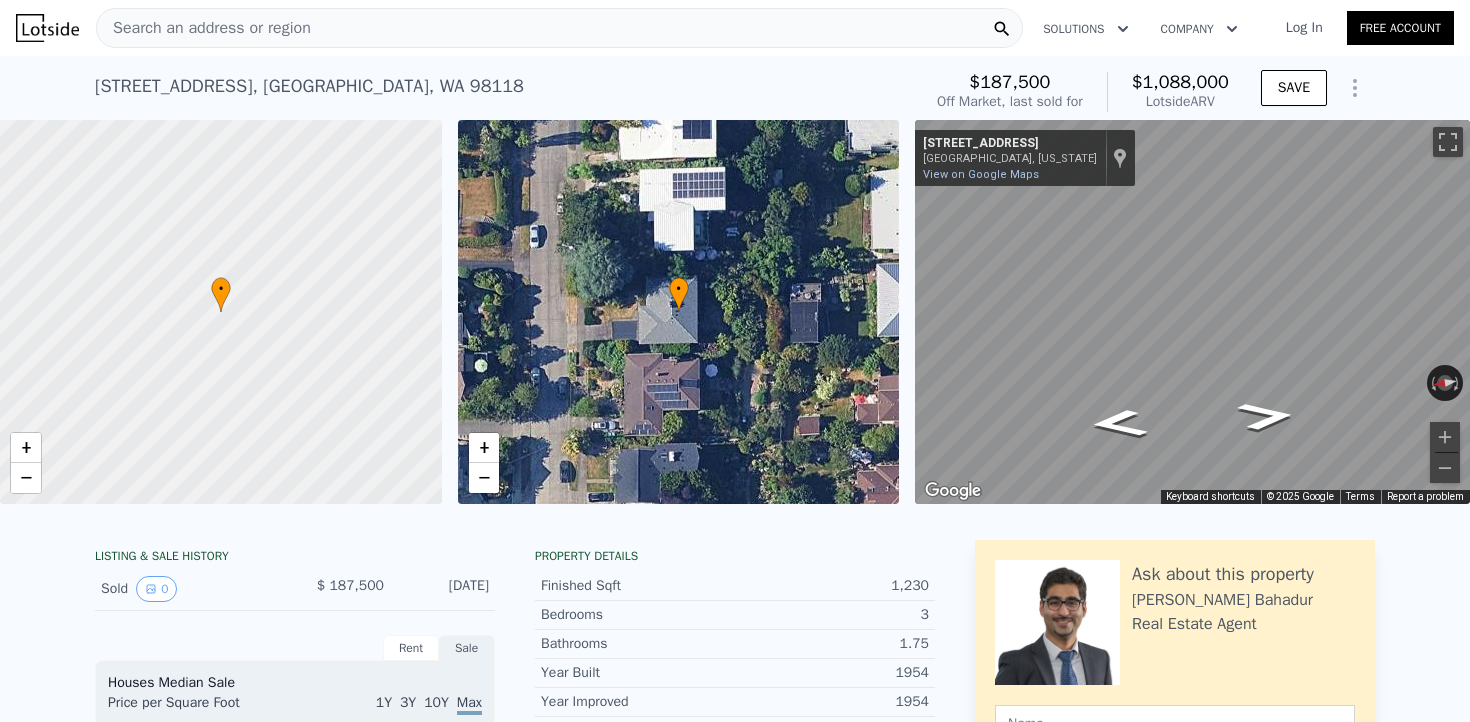 click 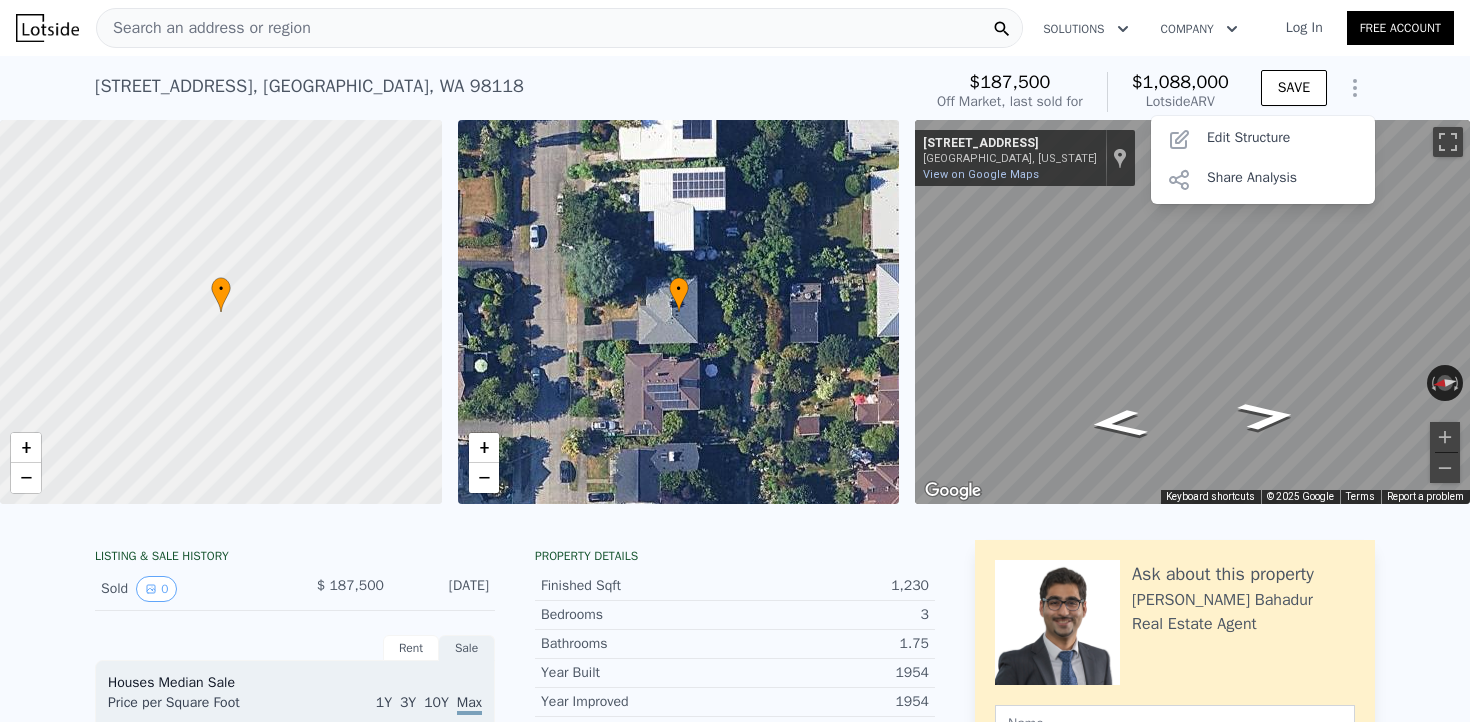 click on "Log In" at bounding box center (1304, 28) 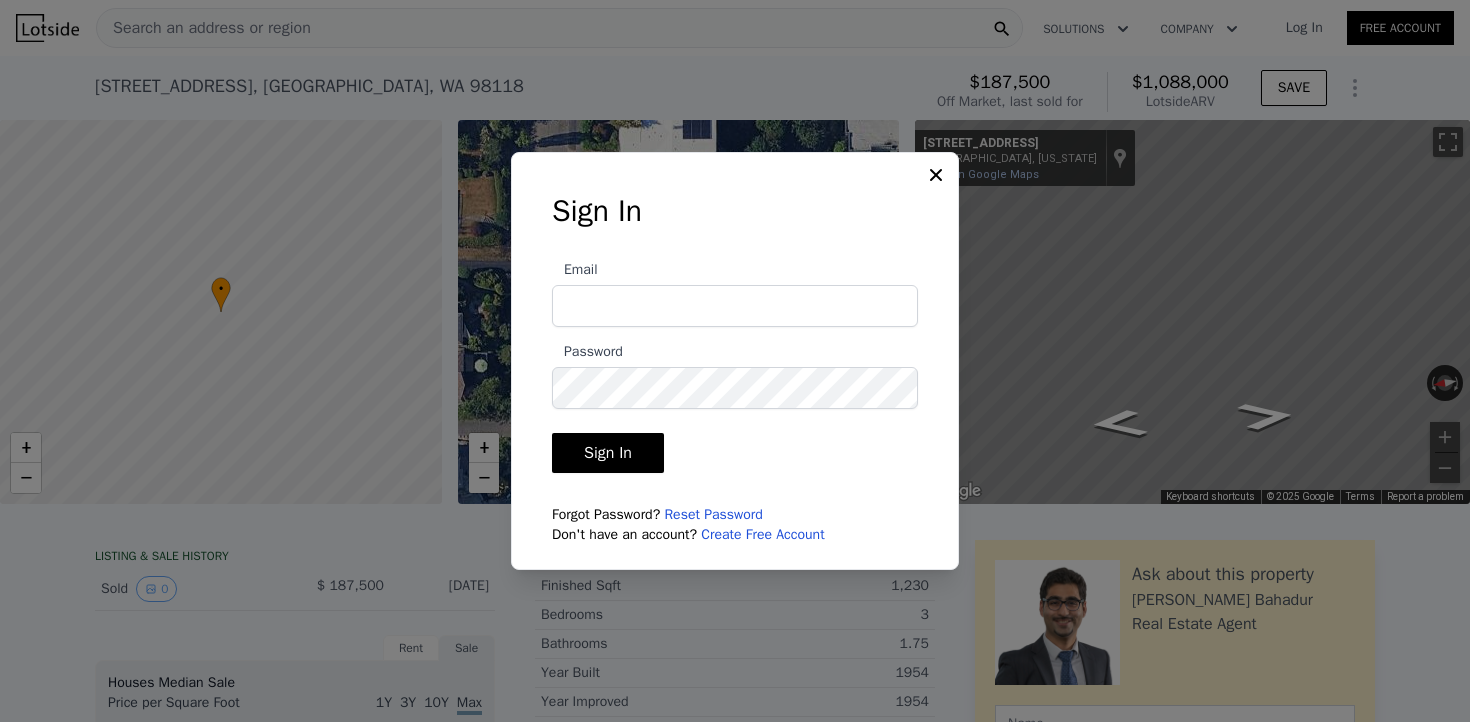 type on "[EMAIL_ADDRESS][DOMAIN_NAME]" 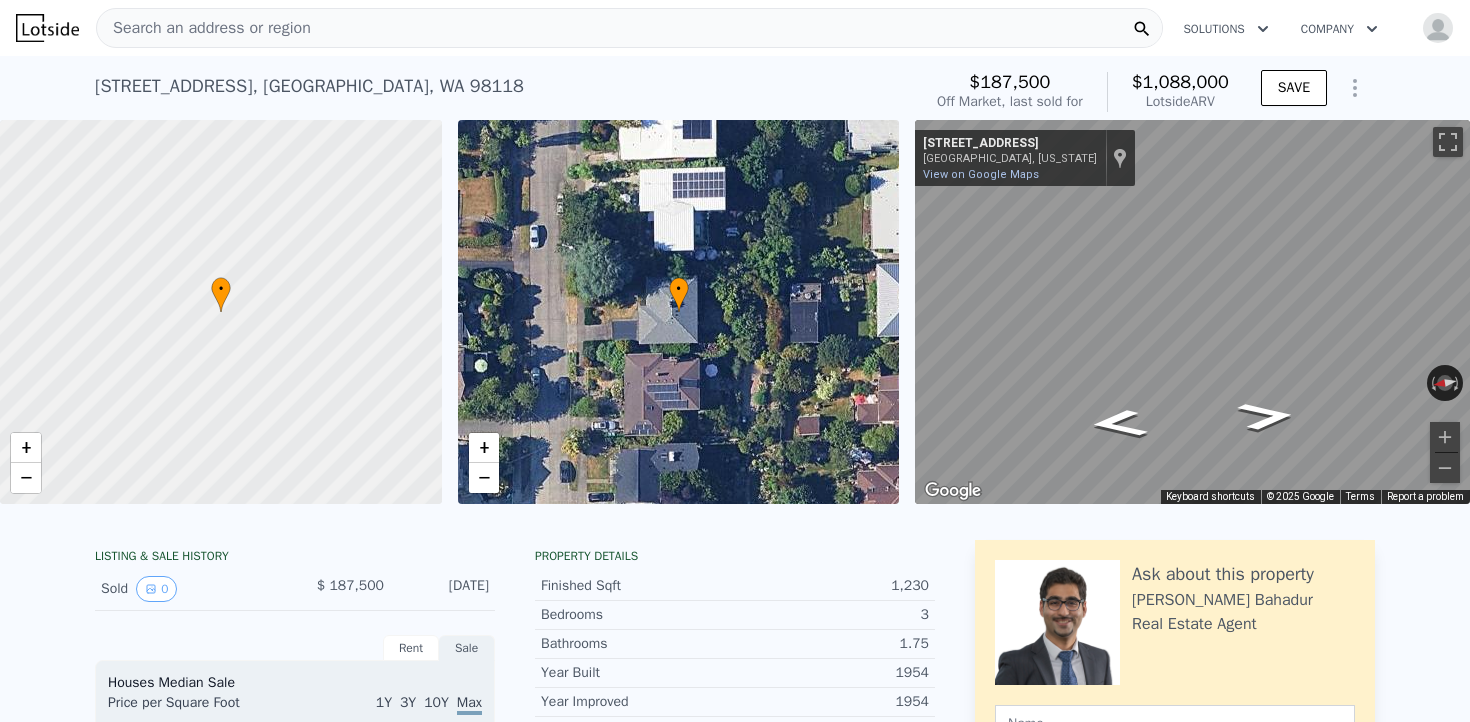 click 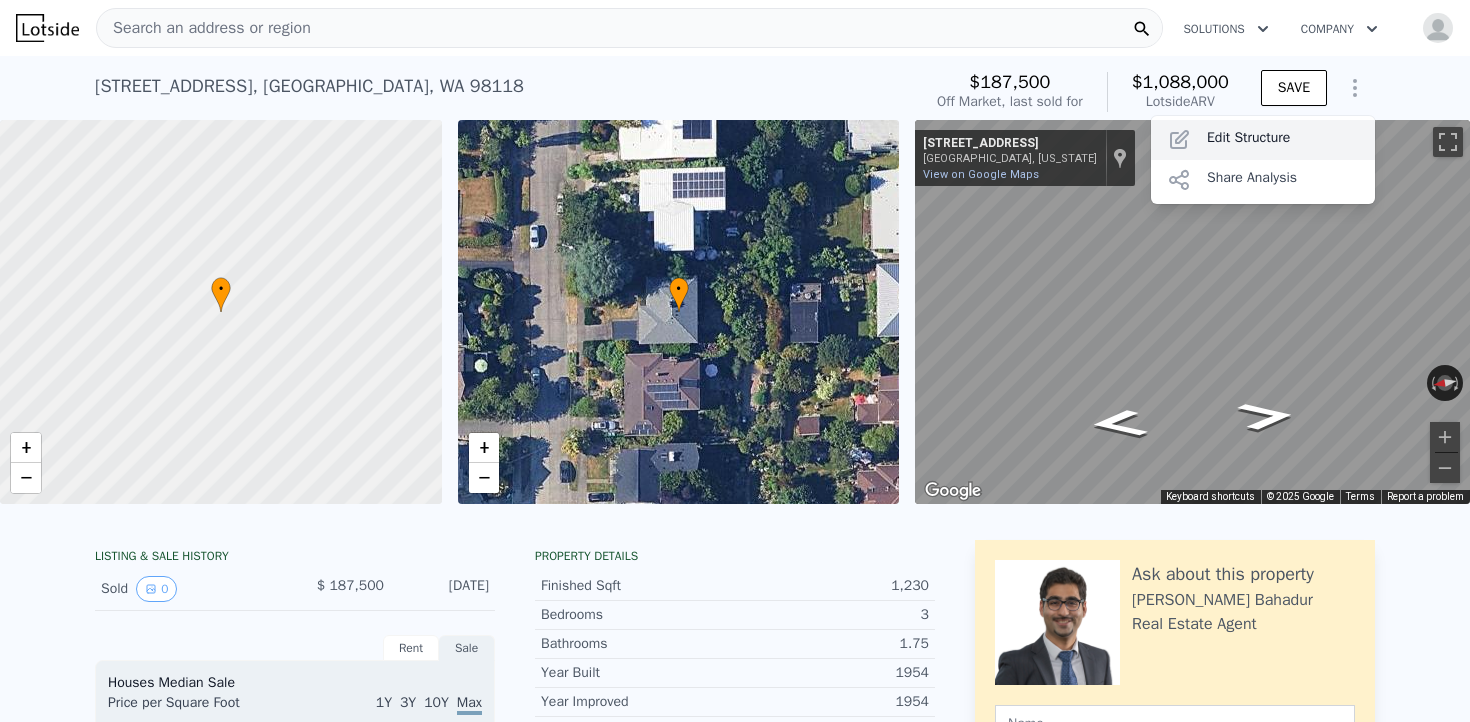 click on "Edit Structure" at bounding box center (1263, 140) 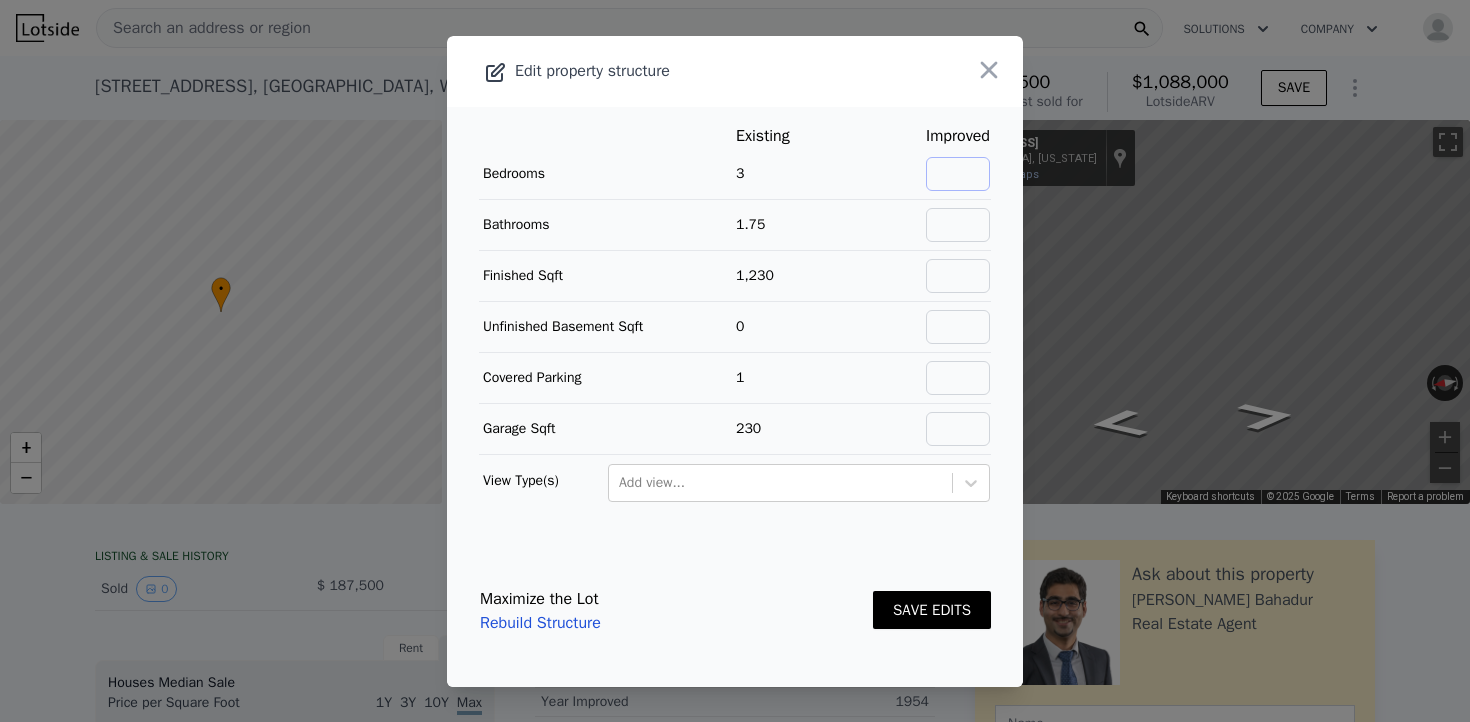 click at bounding box center (958, 174) 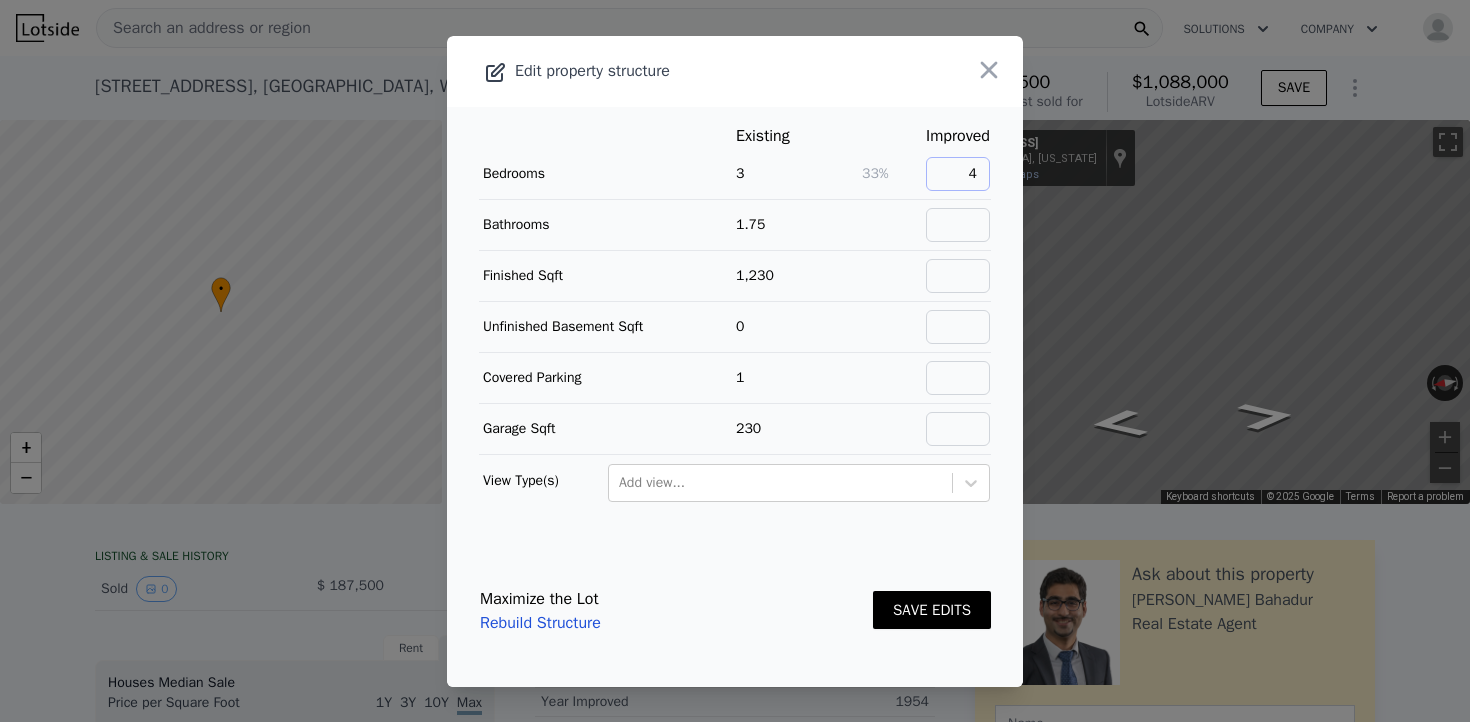 type on "4" 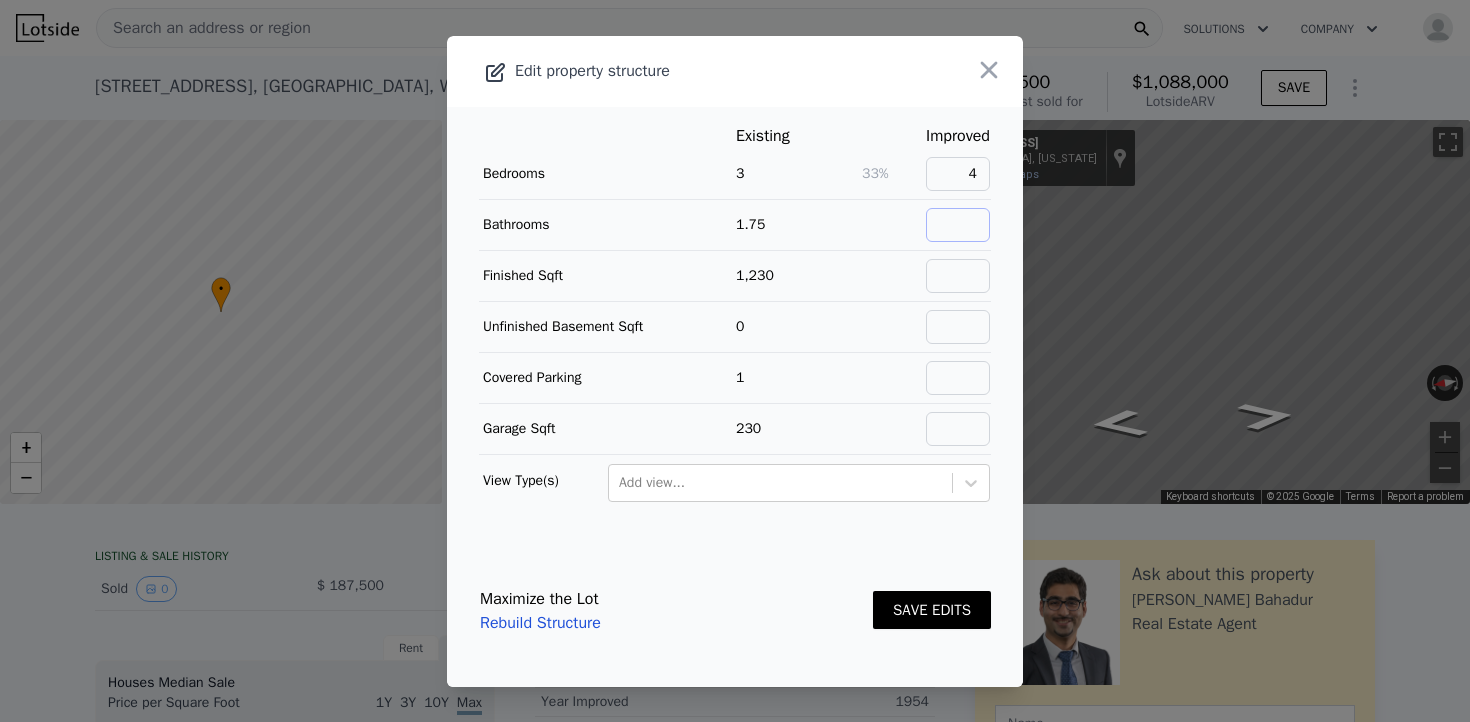 click at bounding box center [958, 225] 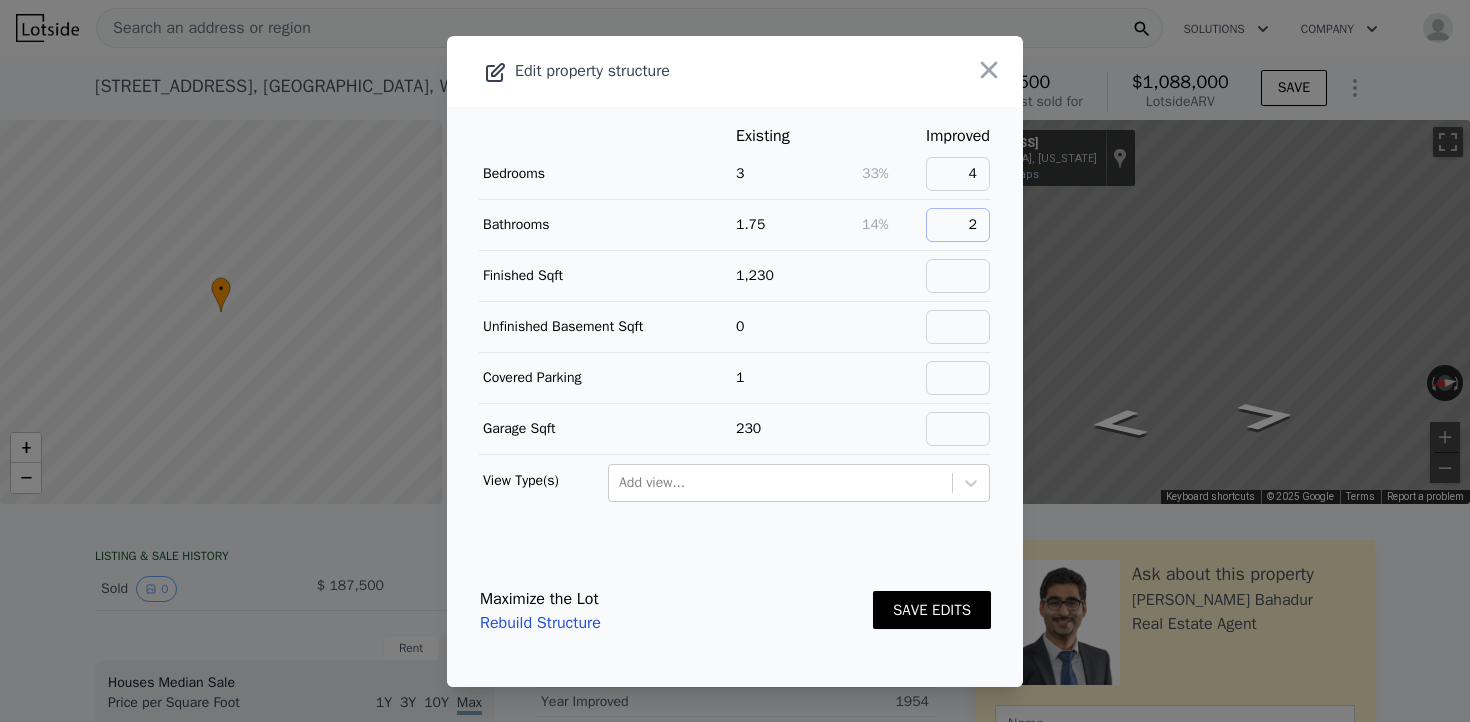 type on "2" 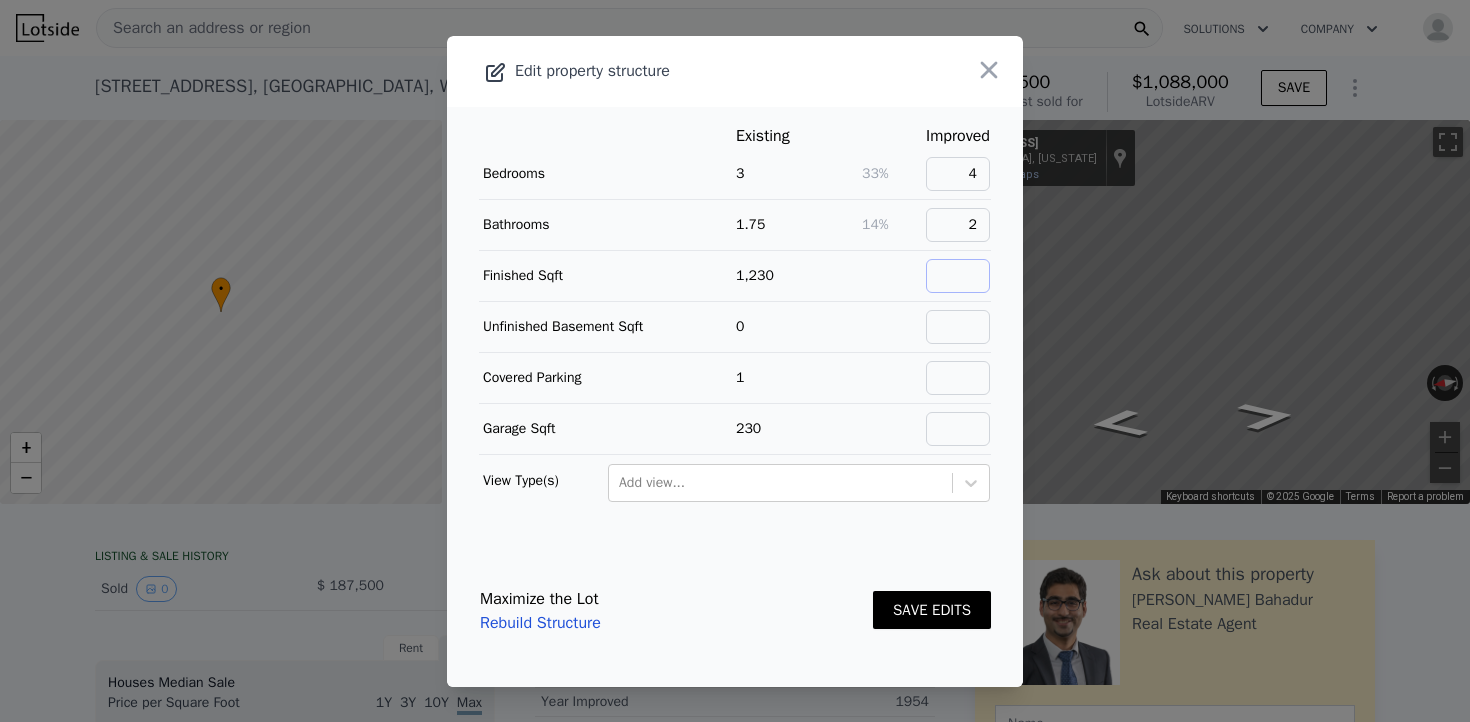 click at bounding box center [958, 276] 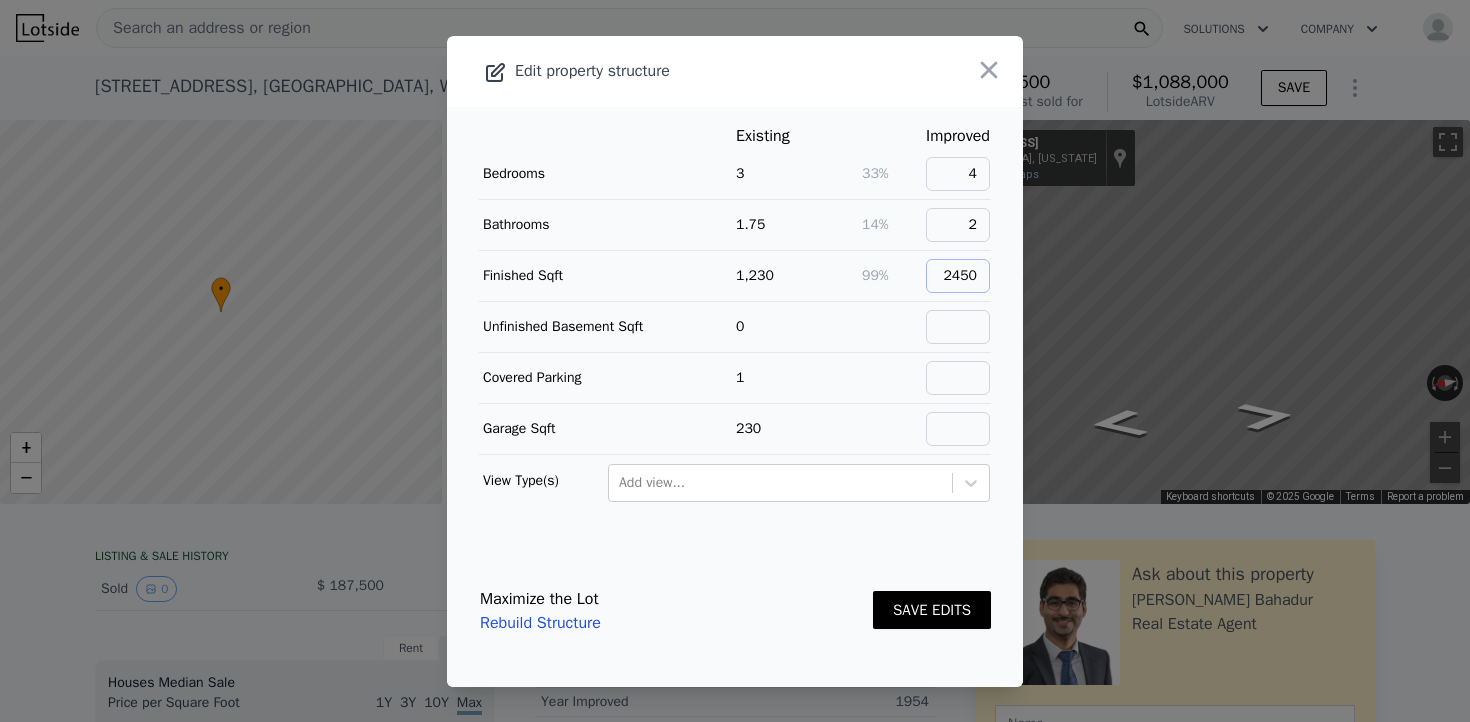 type on "2450" 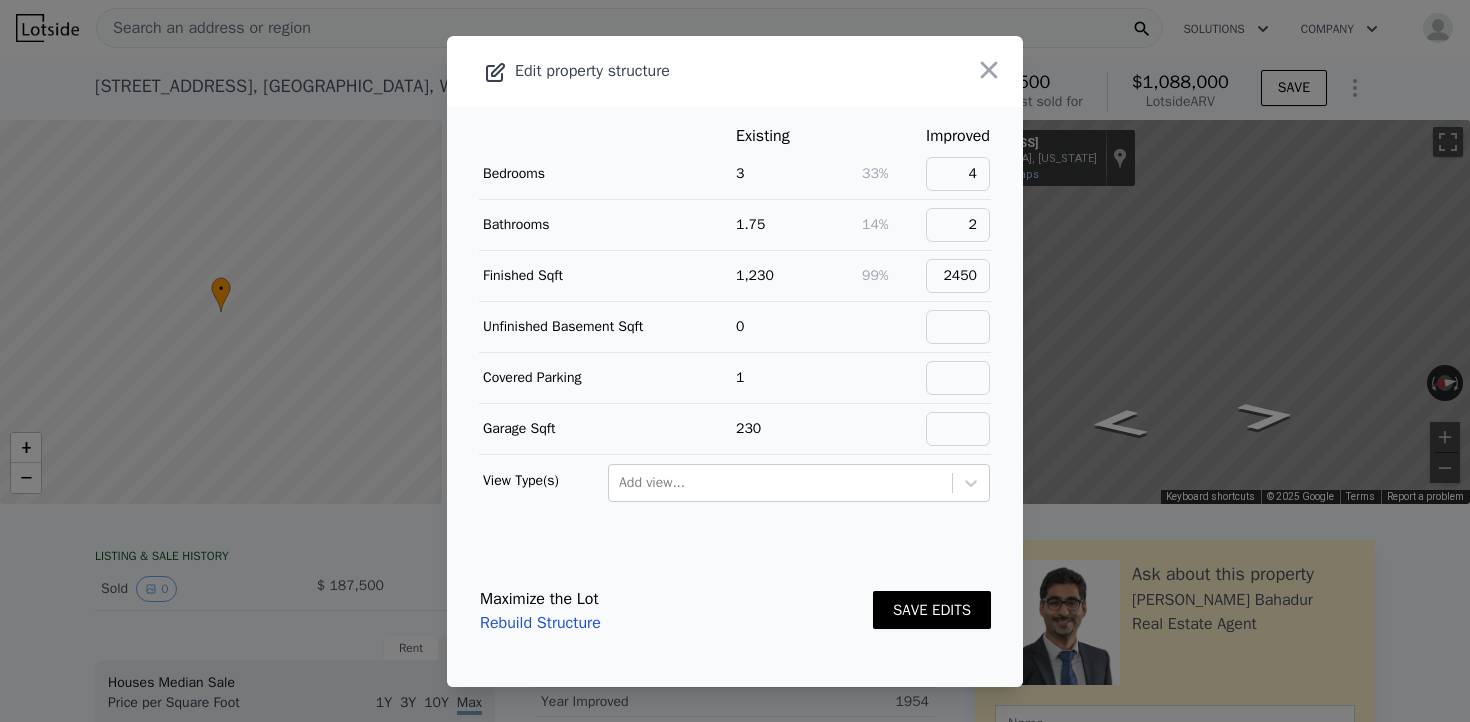 click on "SAVE EDITS" at bounding box center (932, 610) 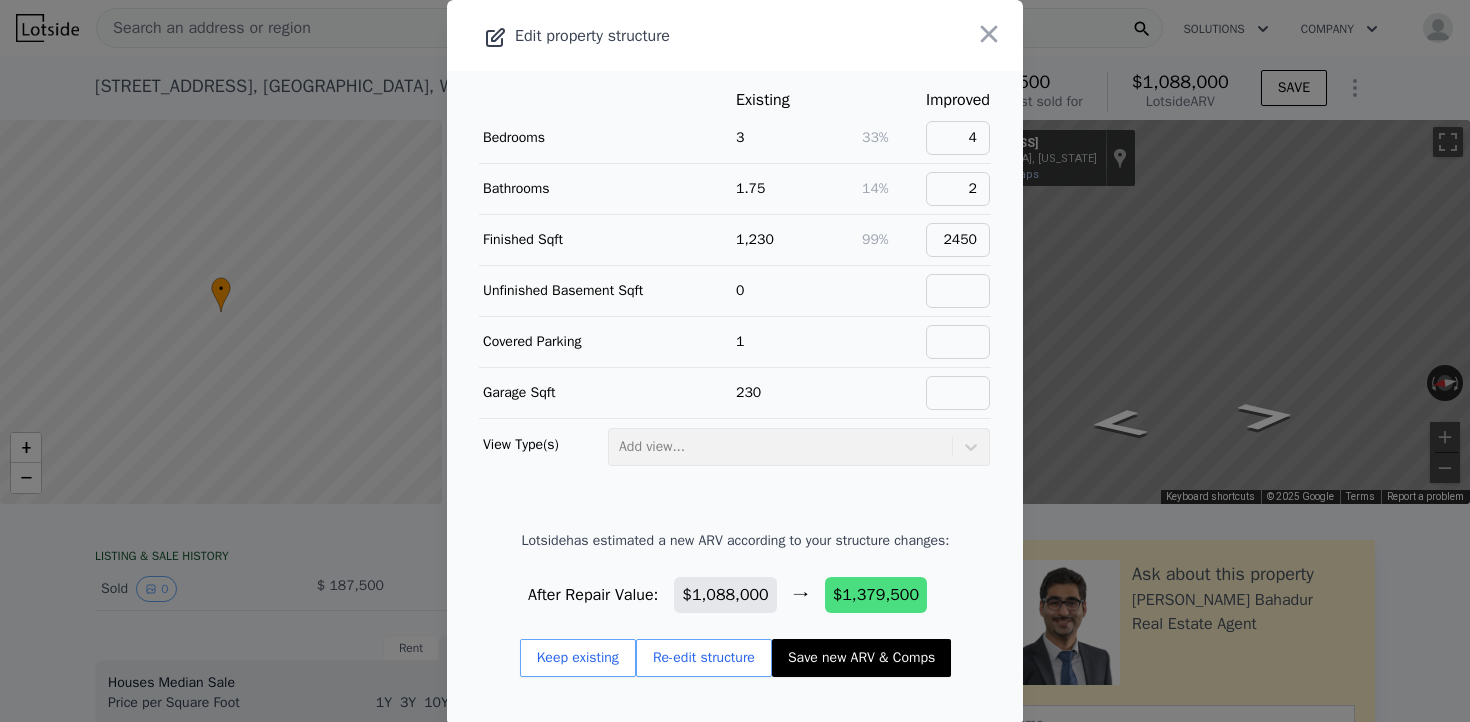 click on "Save new ARV & Comps" at bounding box center [861, 658] 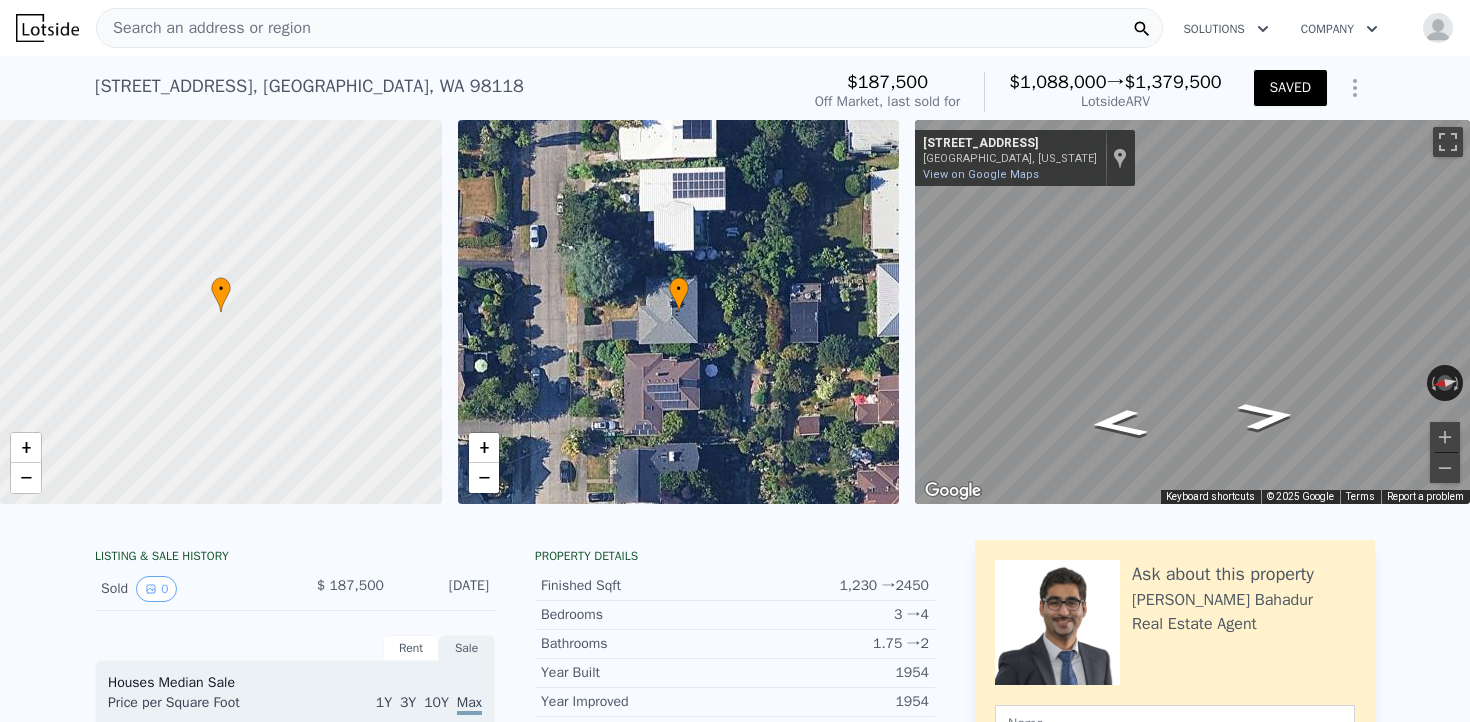 click on "SAVED" at bounding box center [1290, 88] 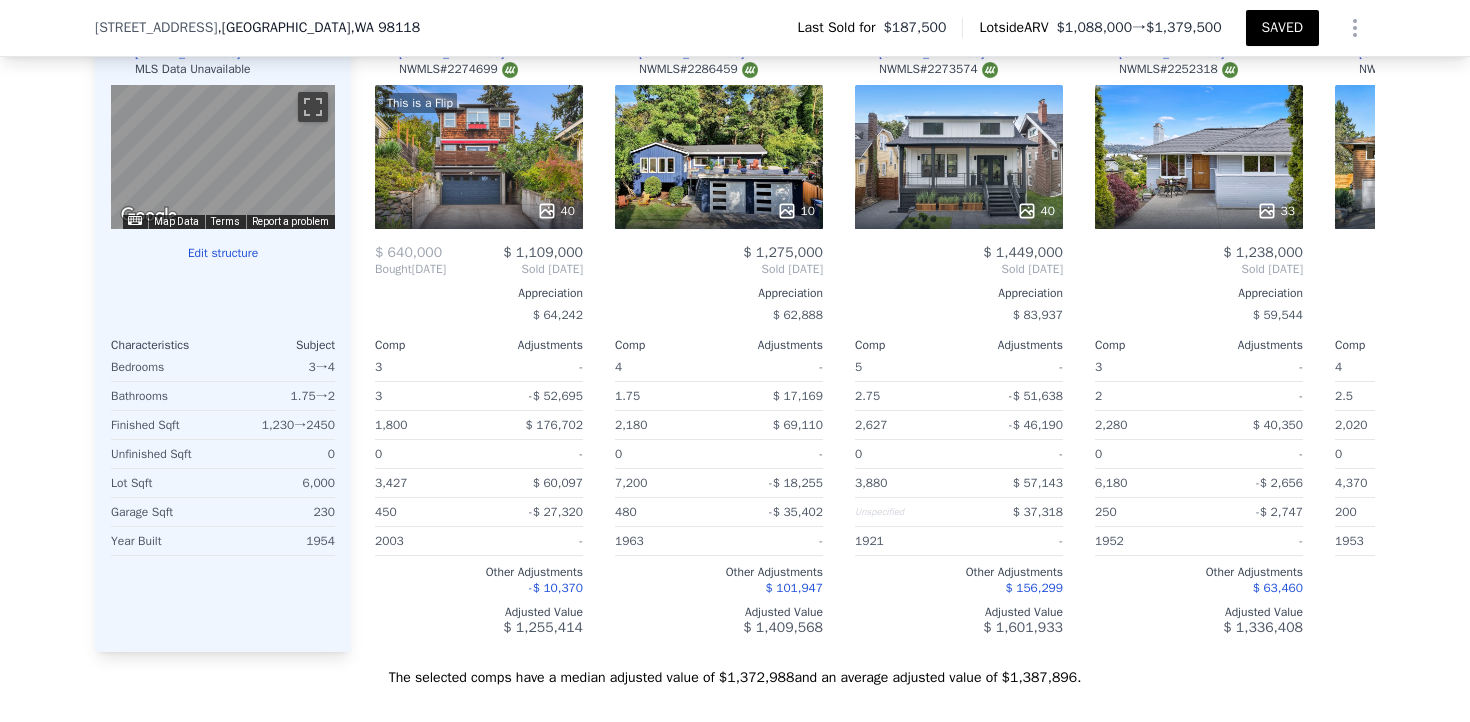 scroll, scrollTop: 2179, scrollLeft: 0, axis: vertical 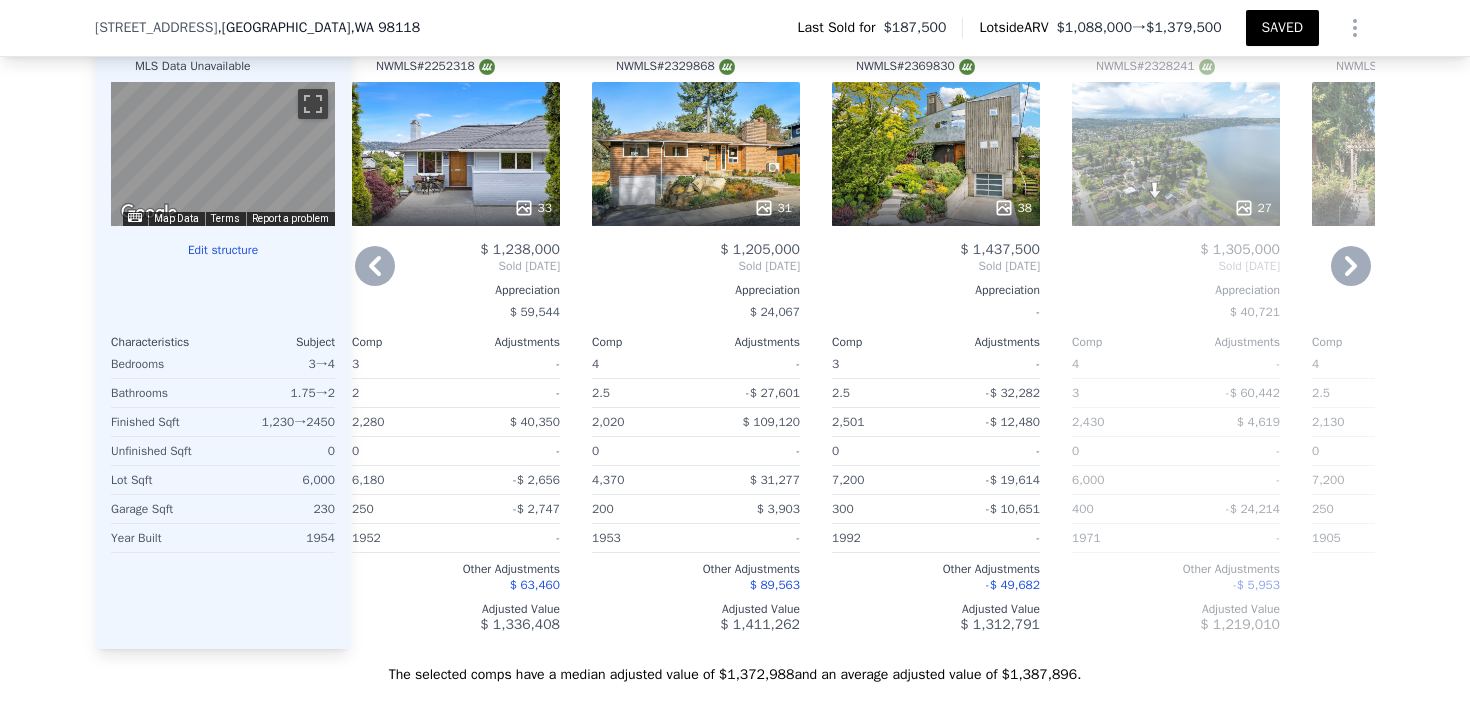 click on "31" at bounding box center (696, 154) 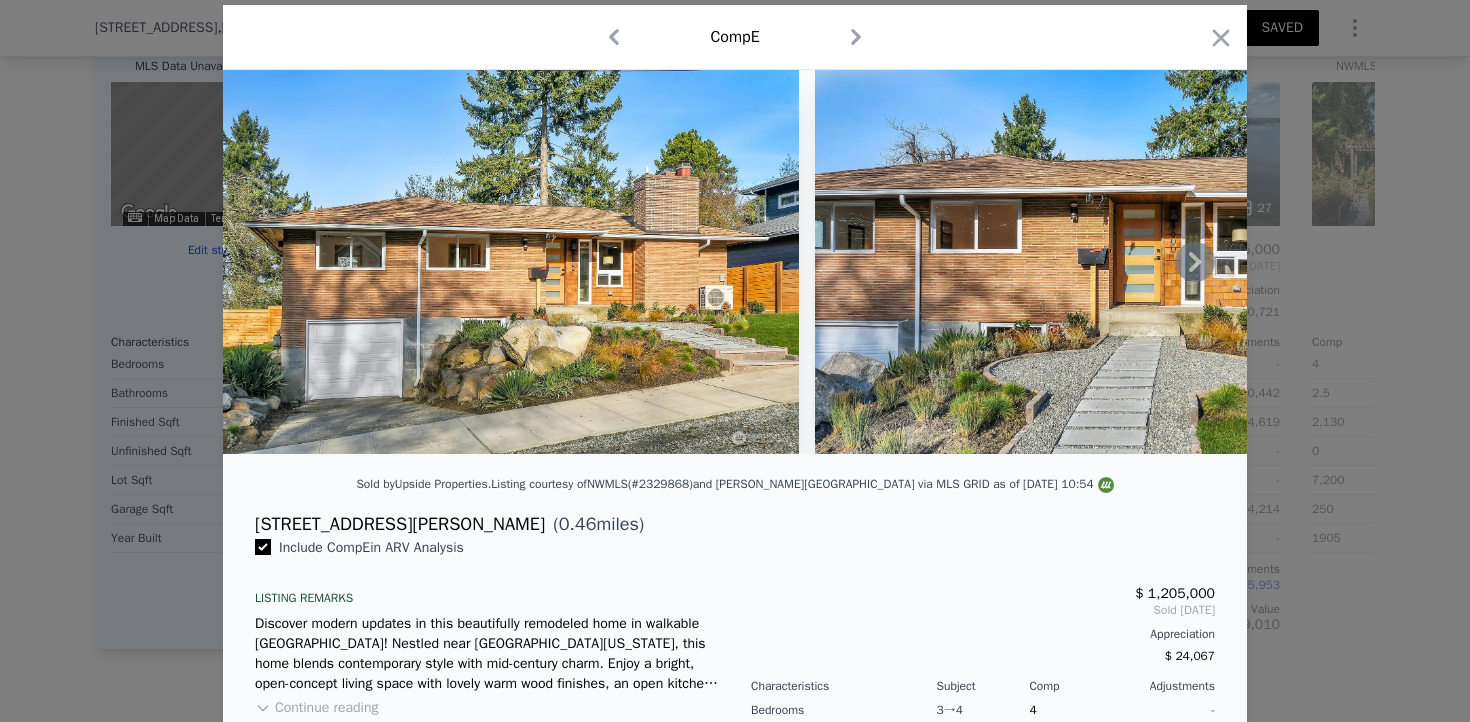 scroll, scrollTop: 64, scrollLeft: 0, axis: vertical 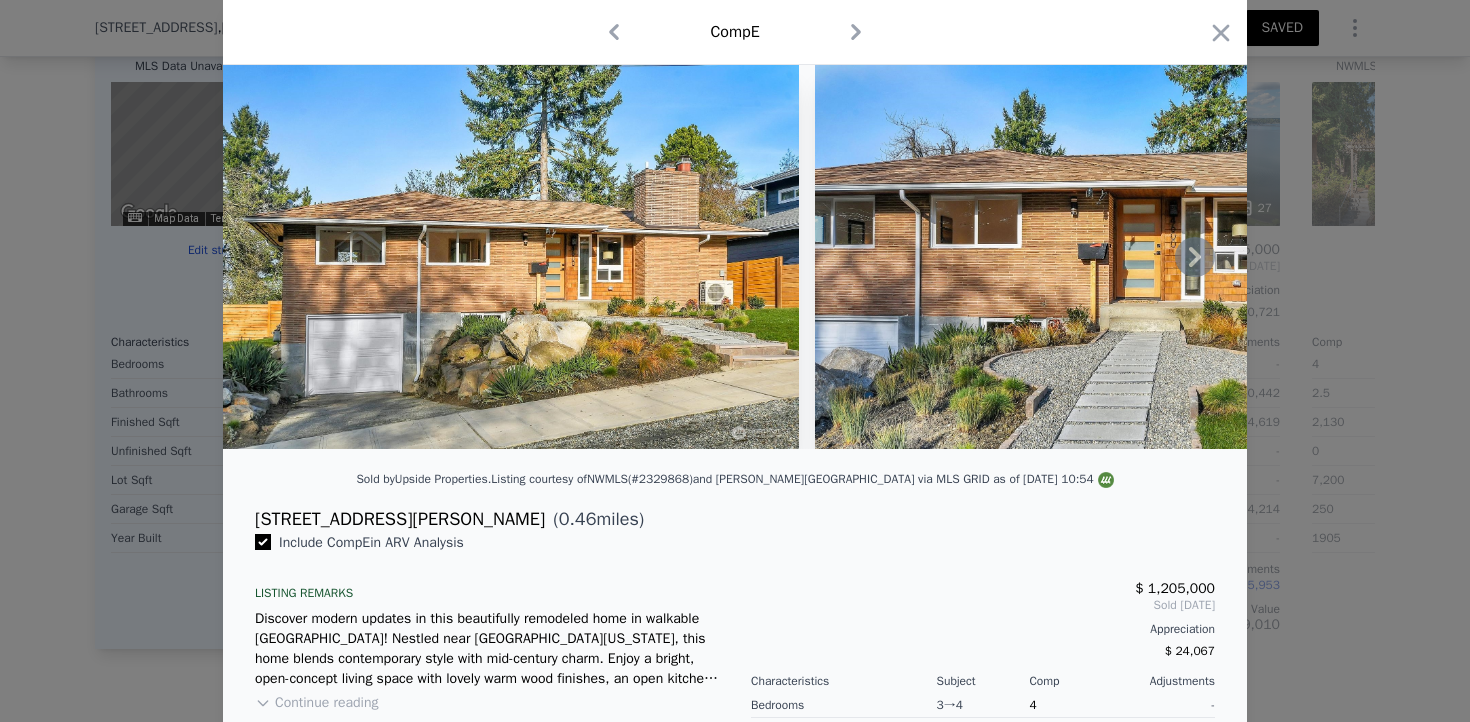 click 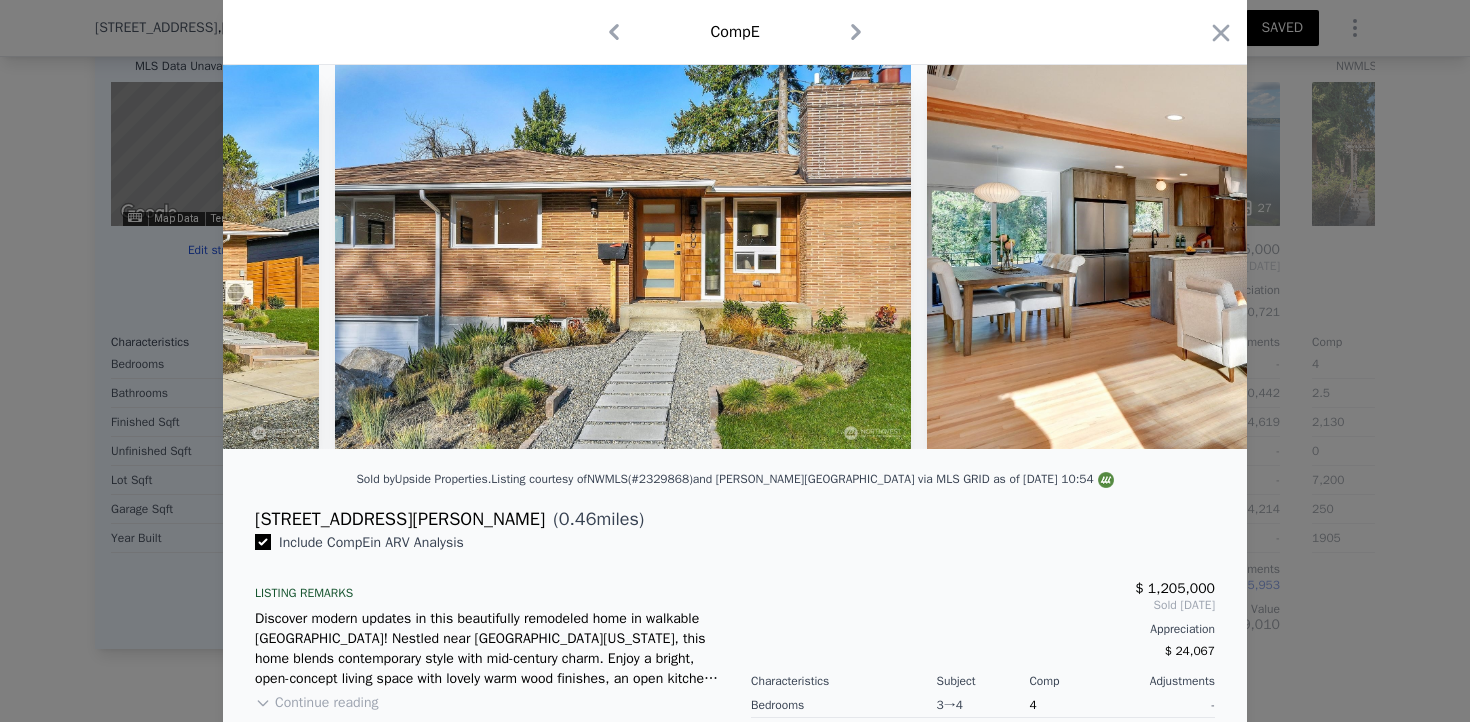 click at bounding box center (735, 257) 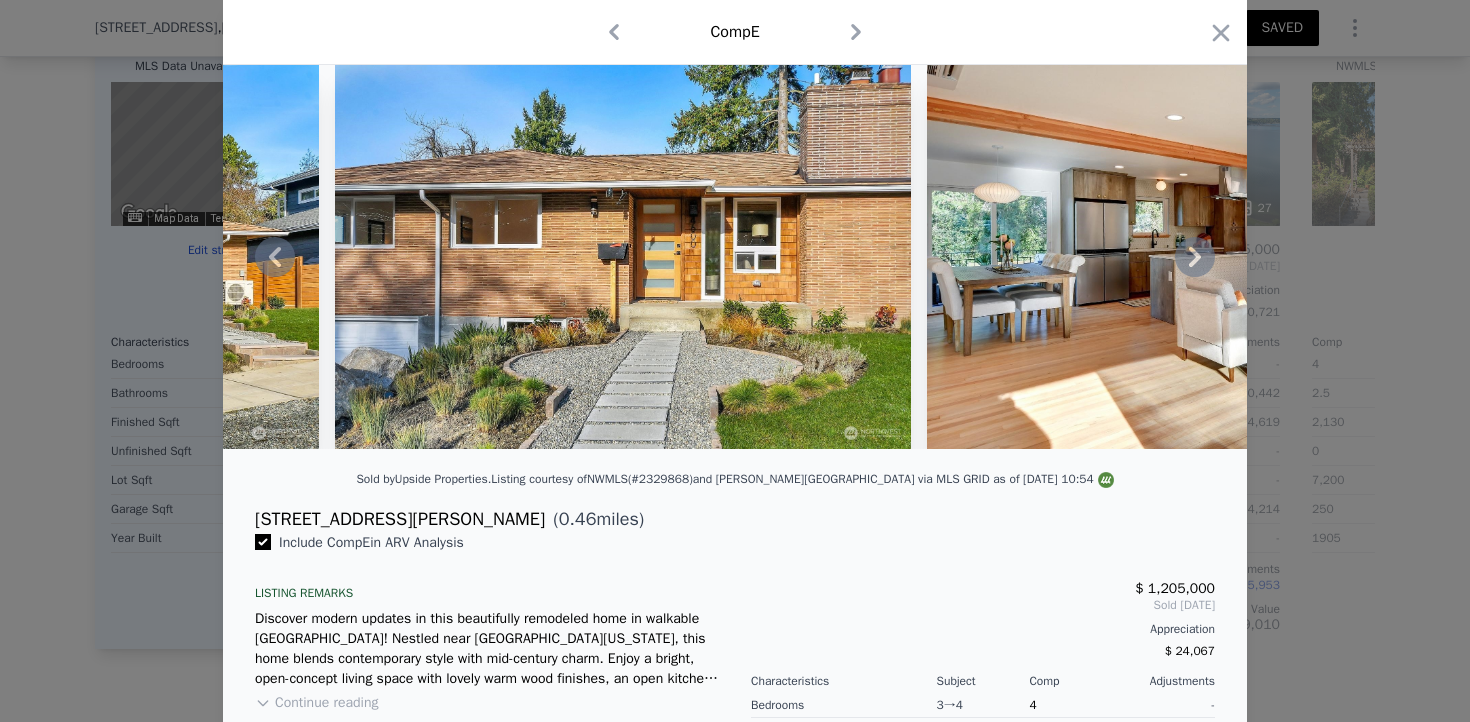click 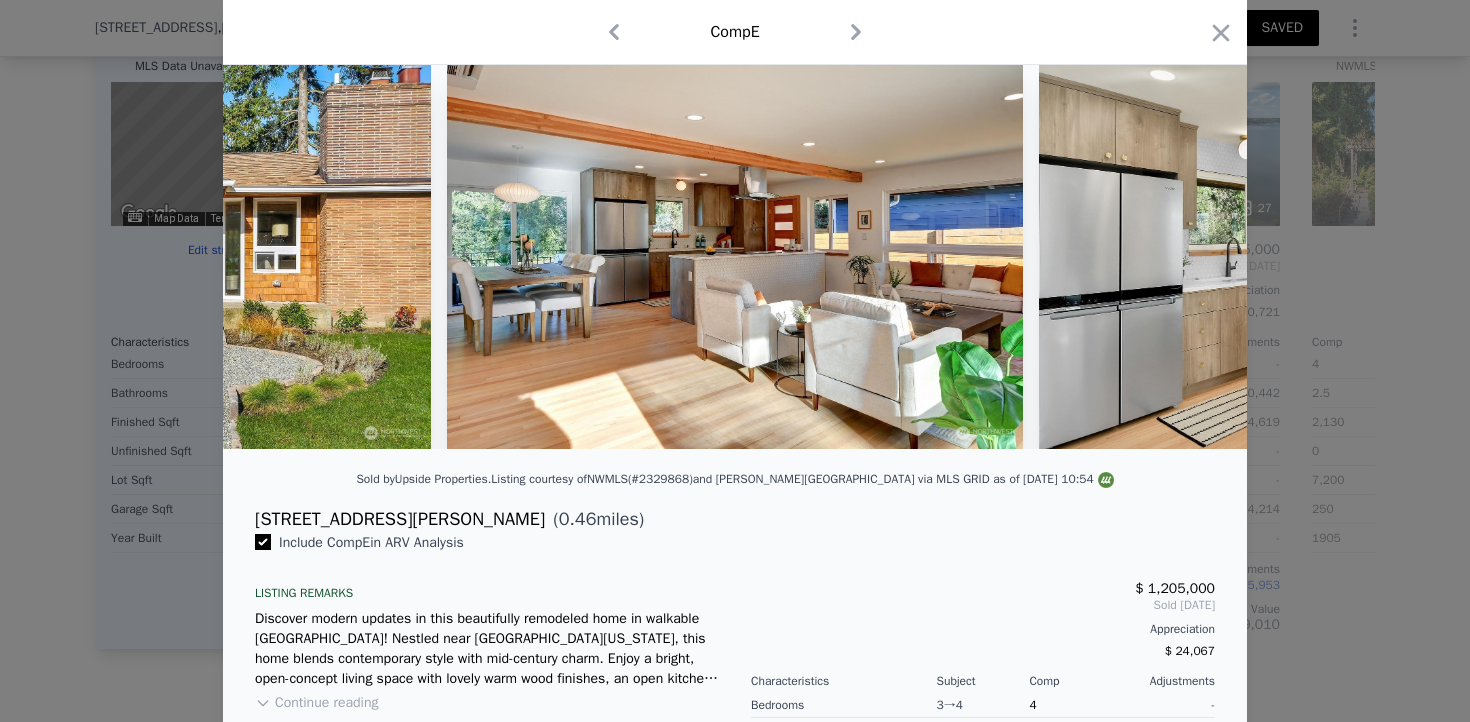 click at bounding box center [1327, 257] 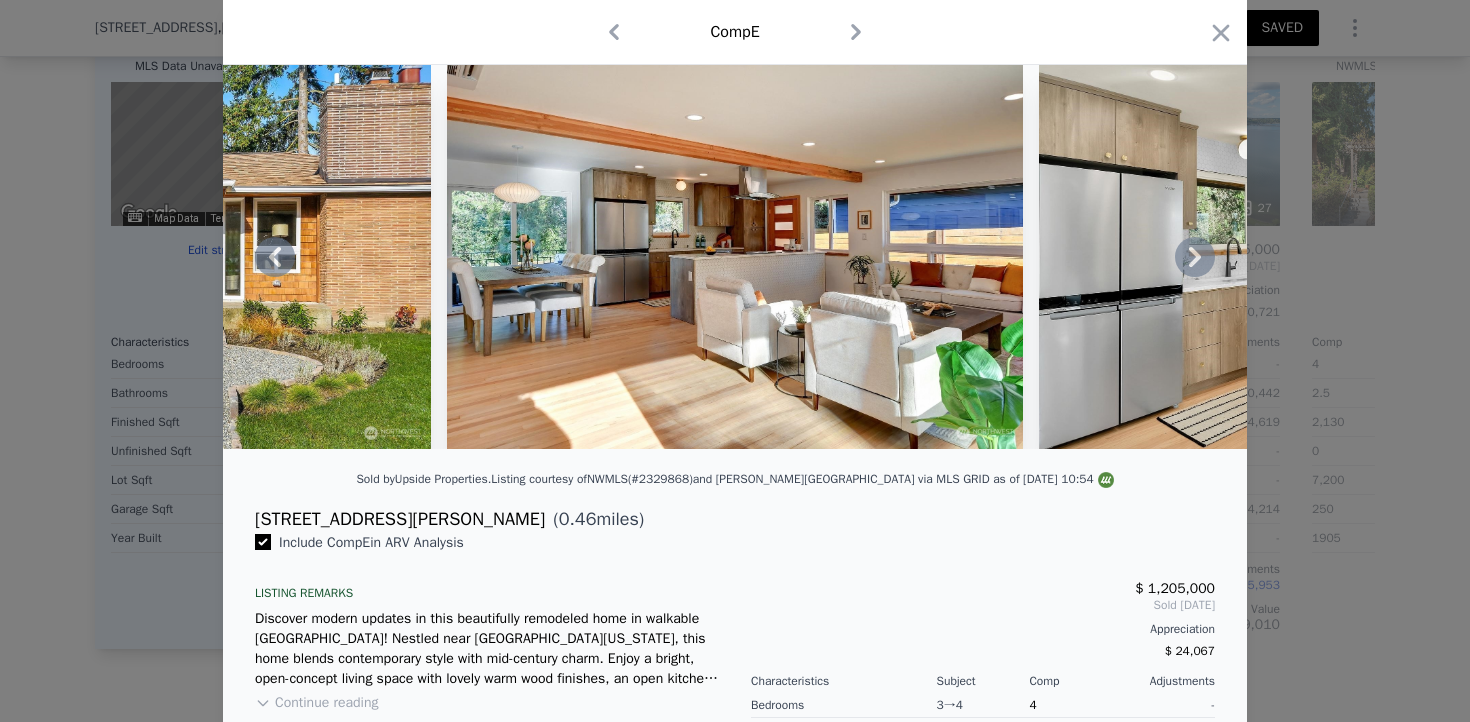 click 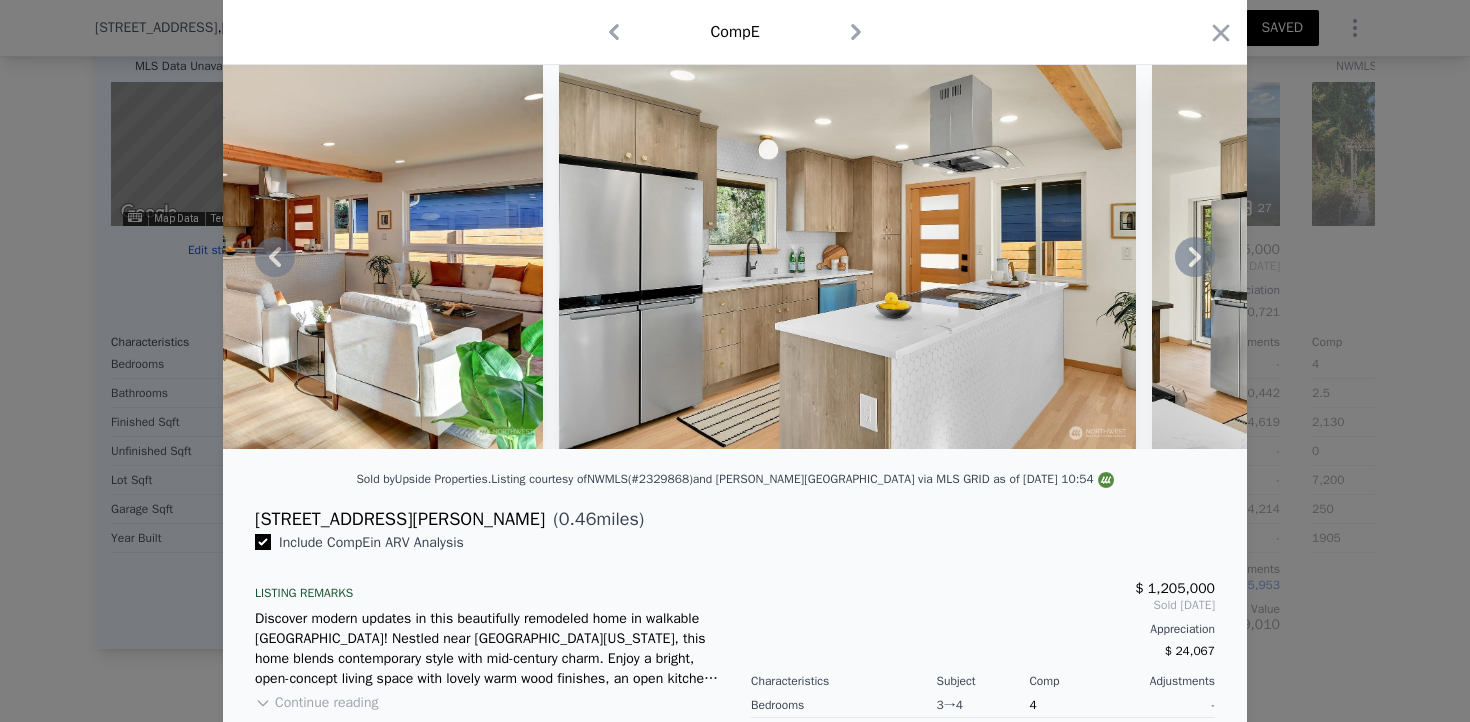 click 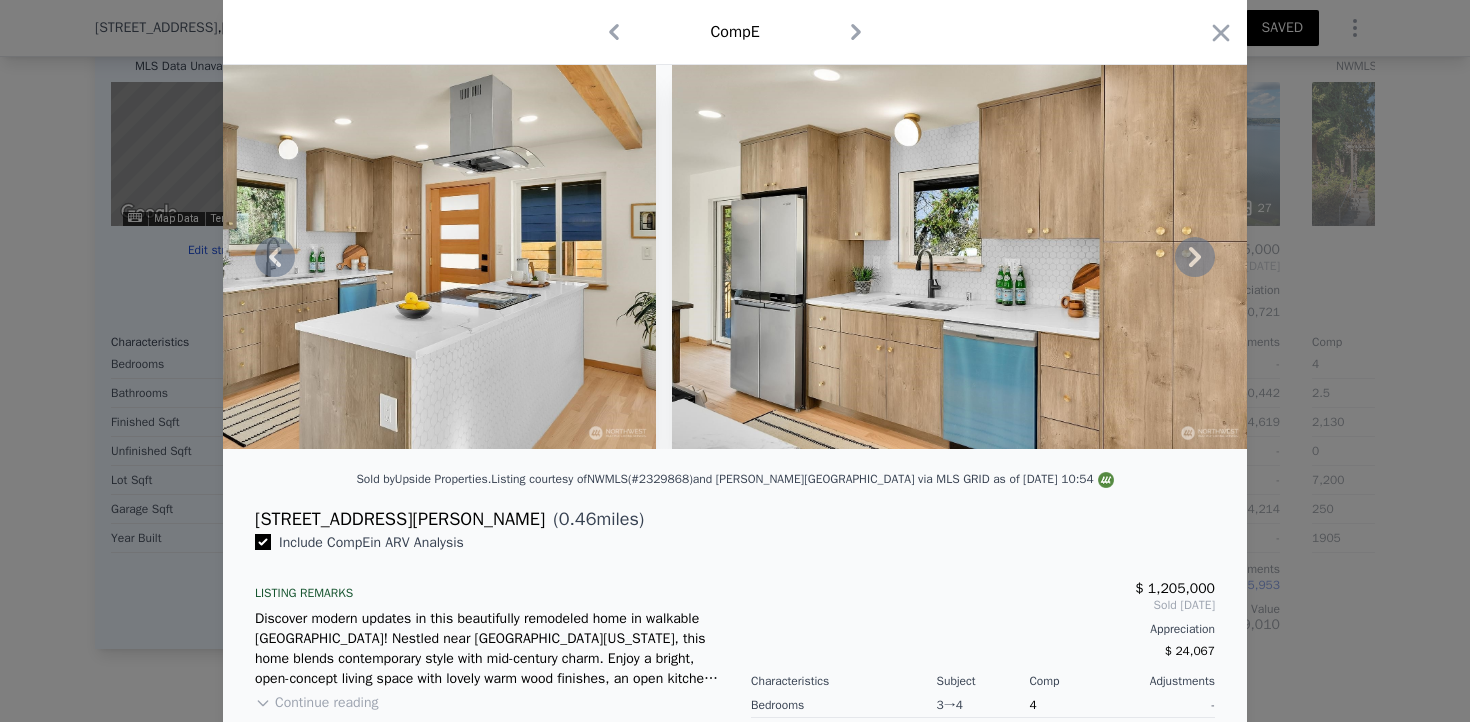 click 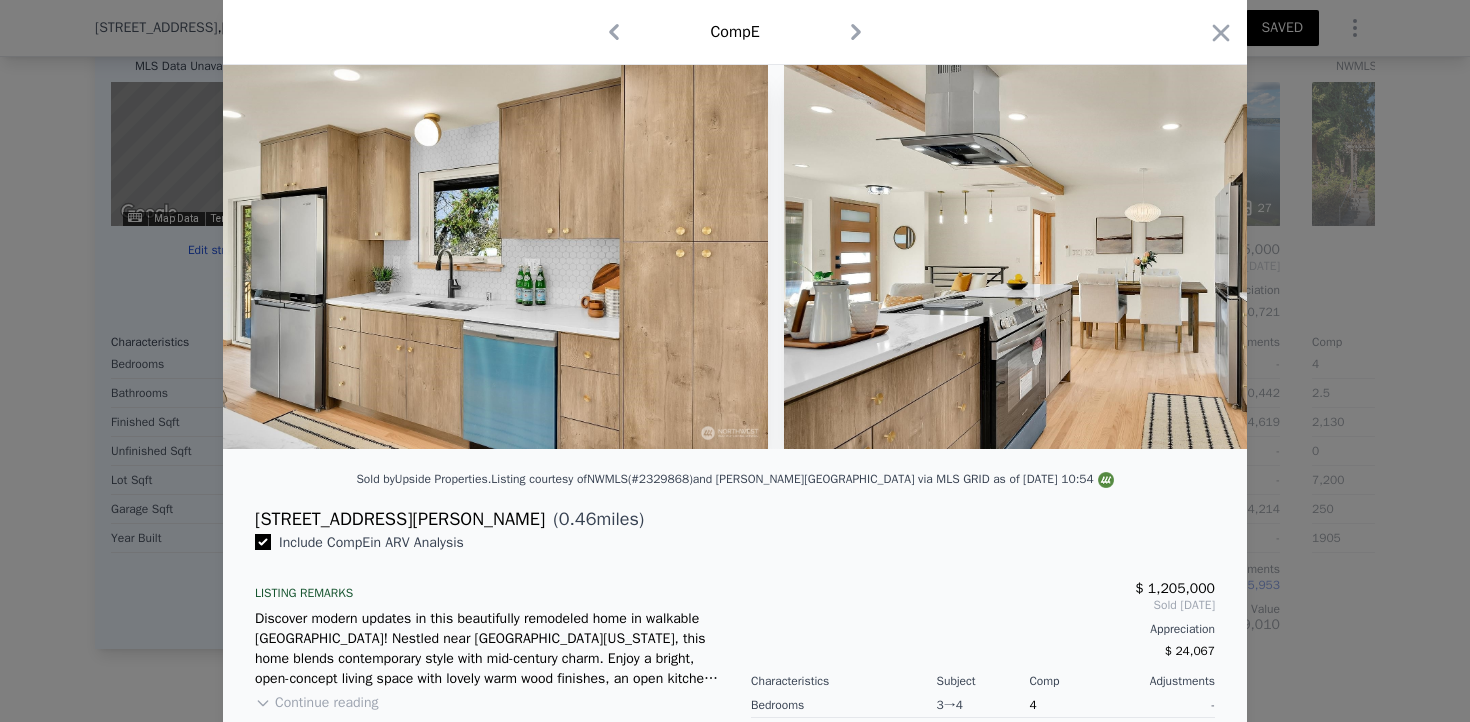 click at bounding box center (735, 257) 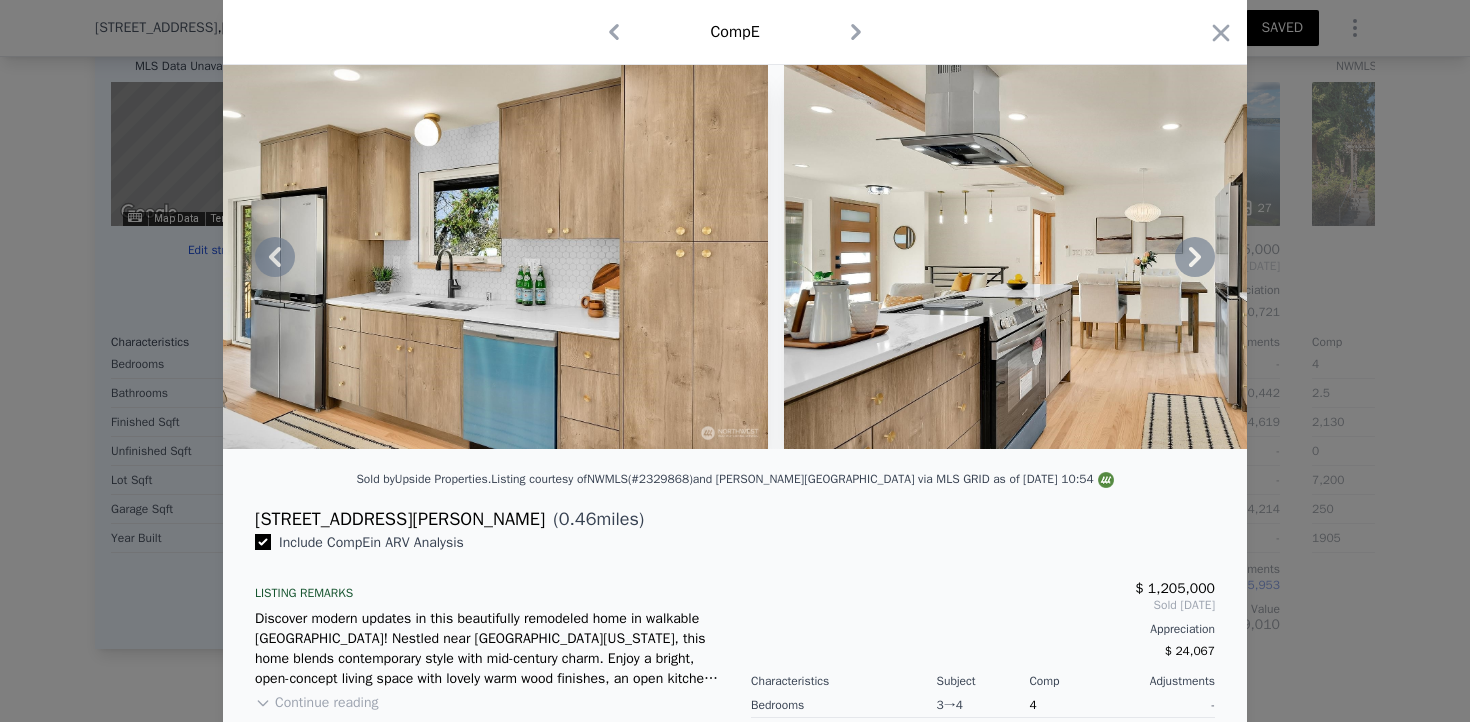 click 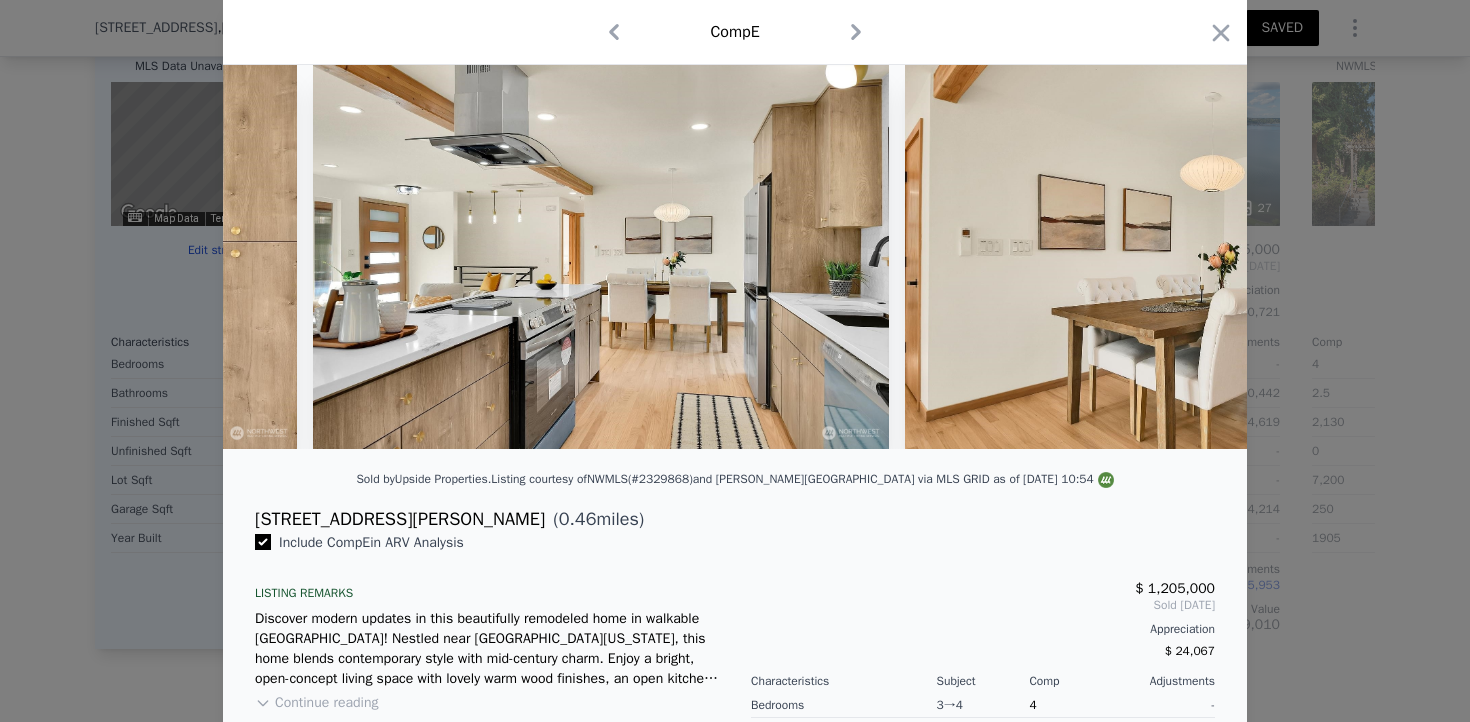 scroll, scrollTop: 0, scrollLeft: 2880, axis: horizontal 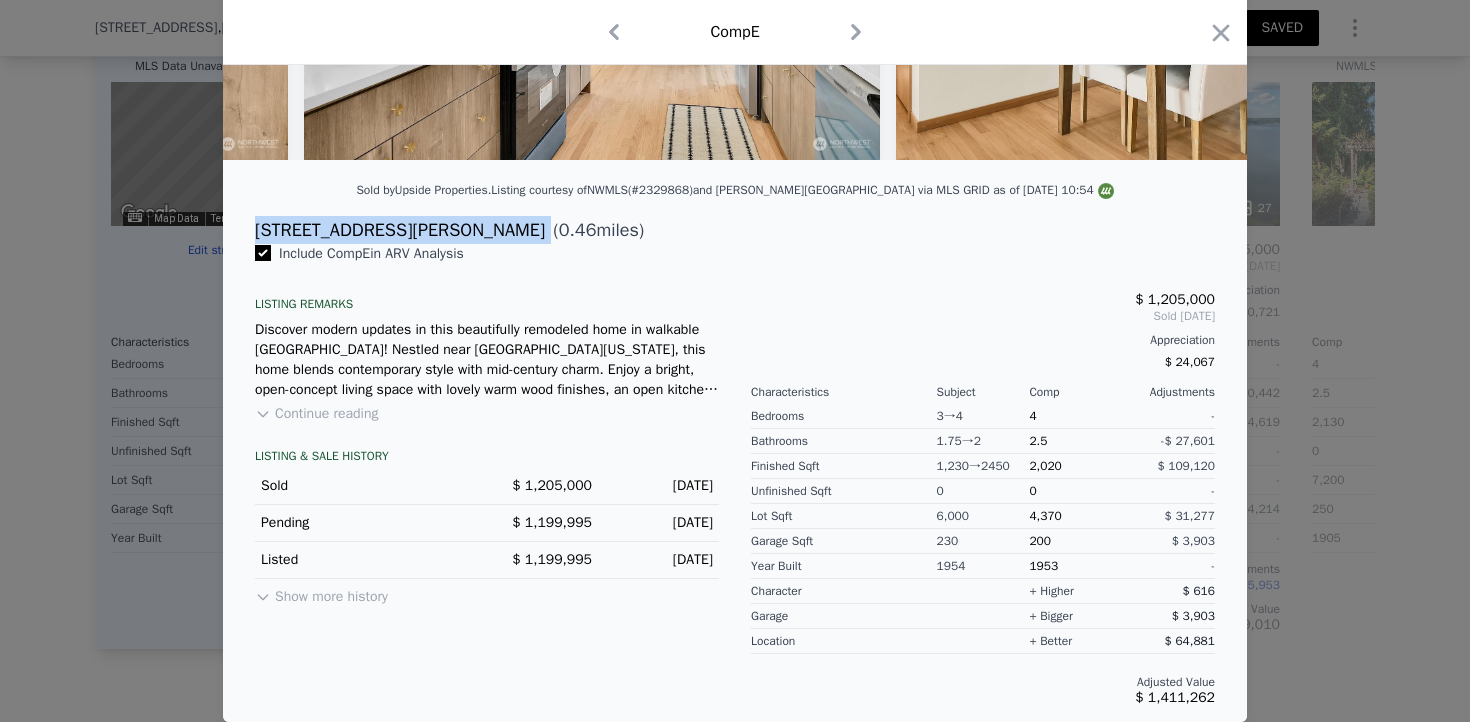 drag, startPoint x: 257, startPoint y: 223, endPoint x: 414, endPoint y: 228, distance: 157.0796 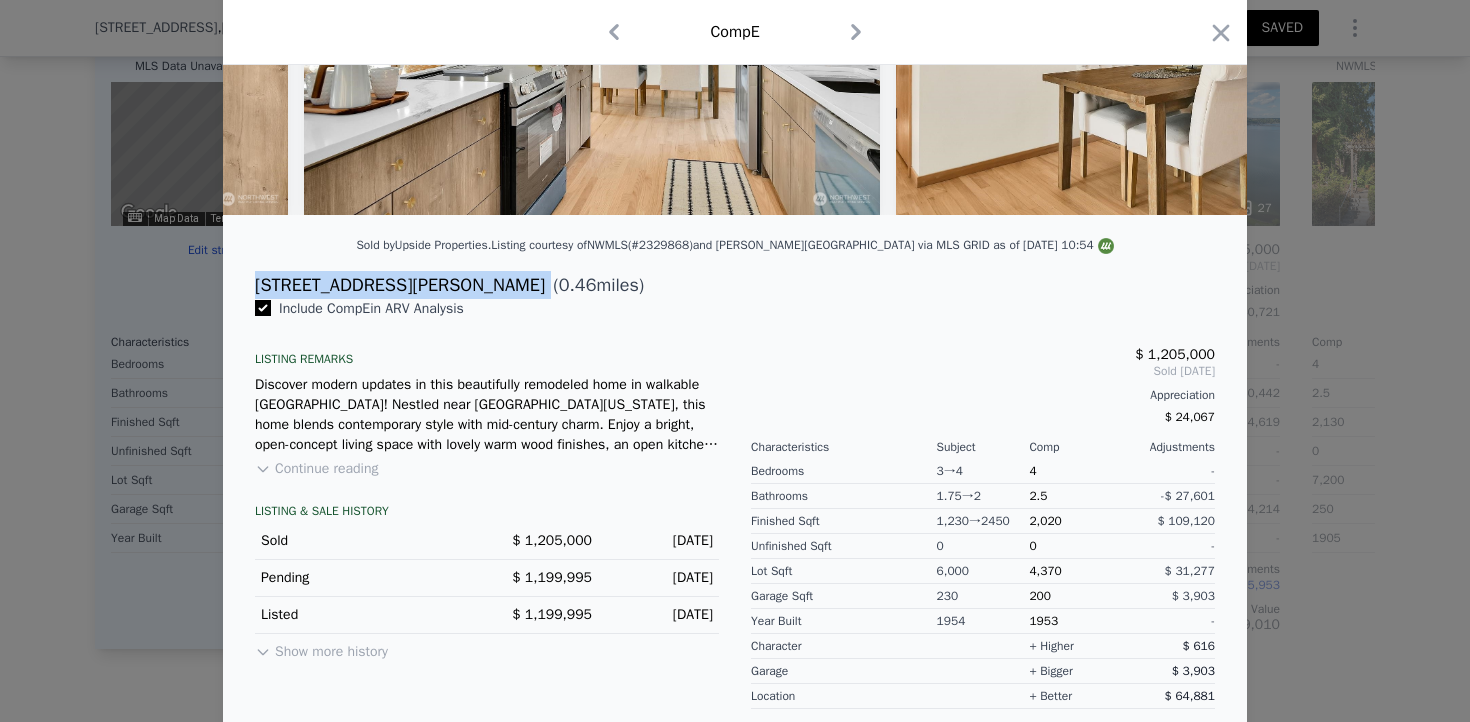 scroll, scrollTop: 353, scrollLeft: 0, axis: vertical 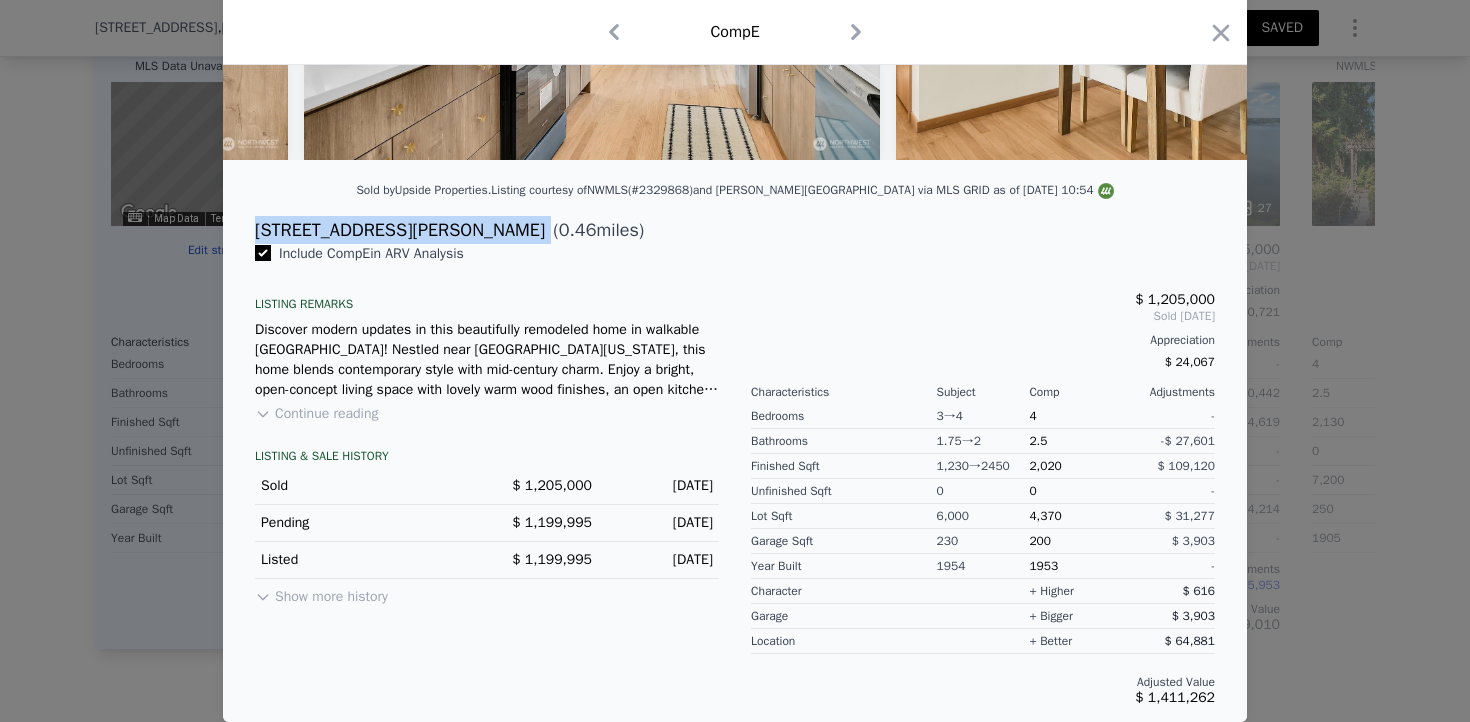 click on "Show more history" at bounding box center [321, 593] 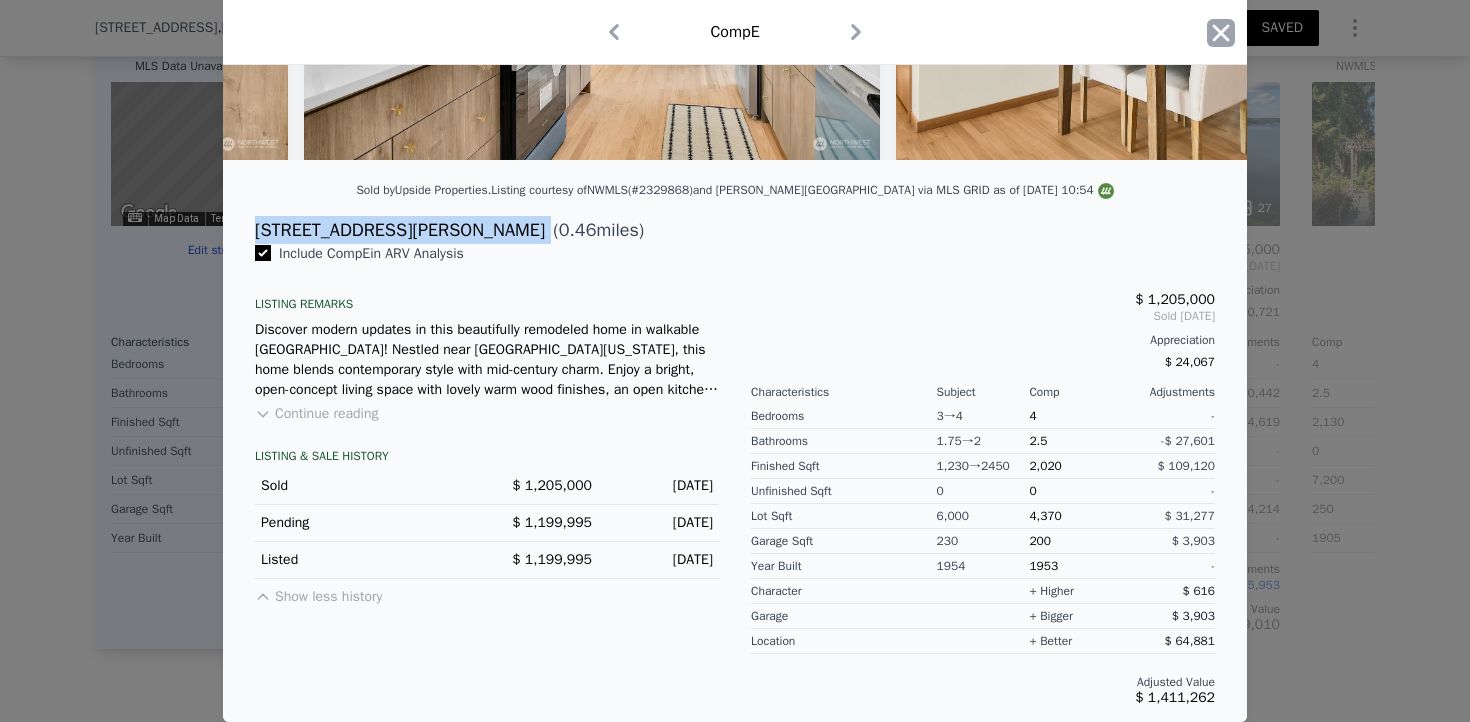 click 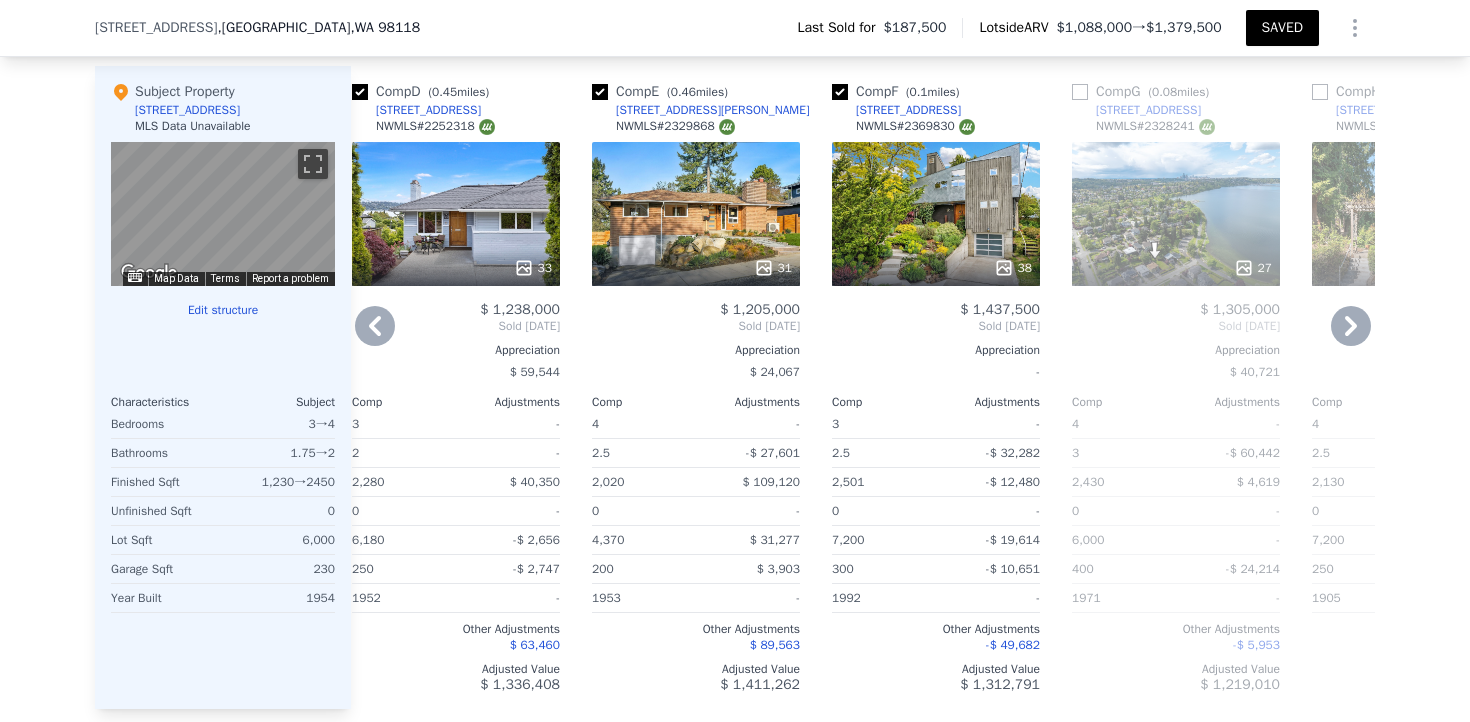 scroll, scrollTop: 2111, scrollLeft: 0, axis: vertical 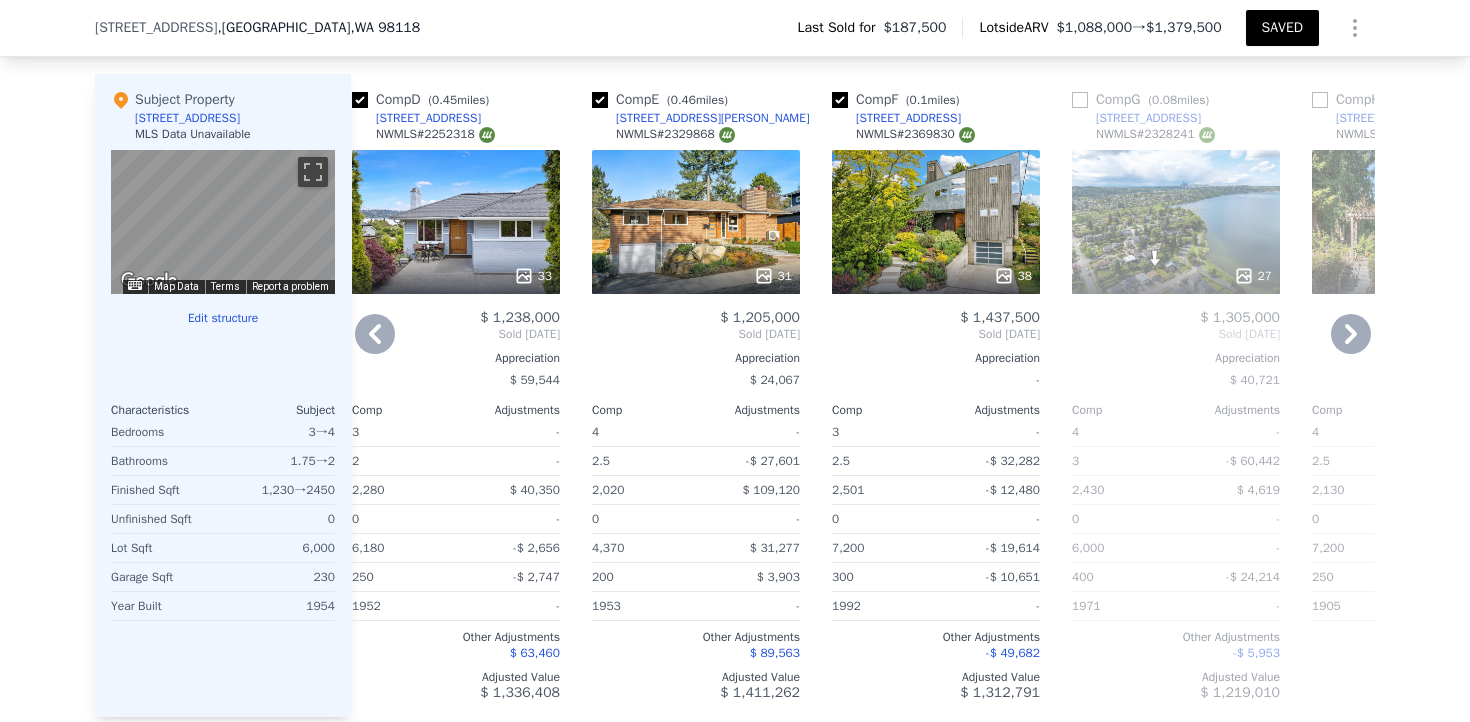 click on "[STREET_ADDRESS][PERSON_NAME]" at bounding box center (713, 118) 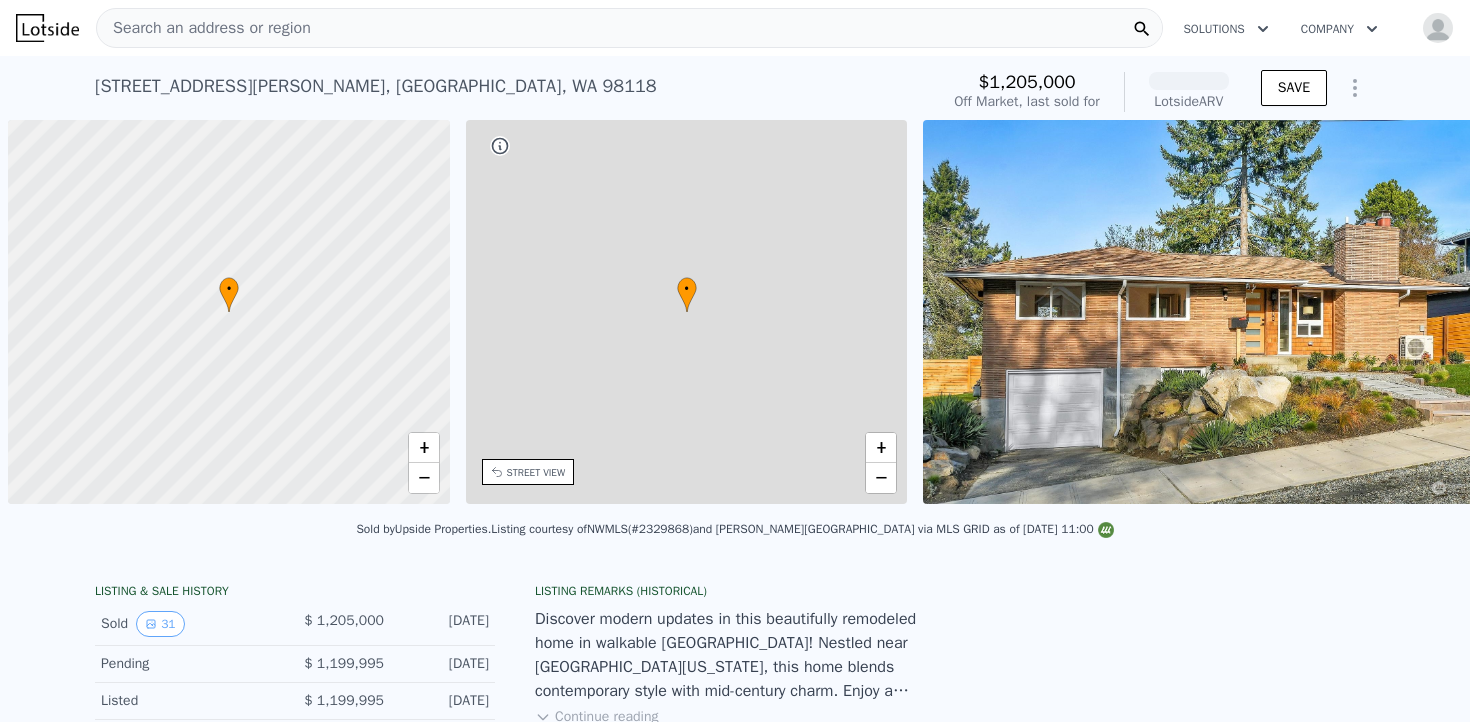 scroll, scrollTop: 0, scrollLeft: 0, axis: both 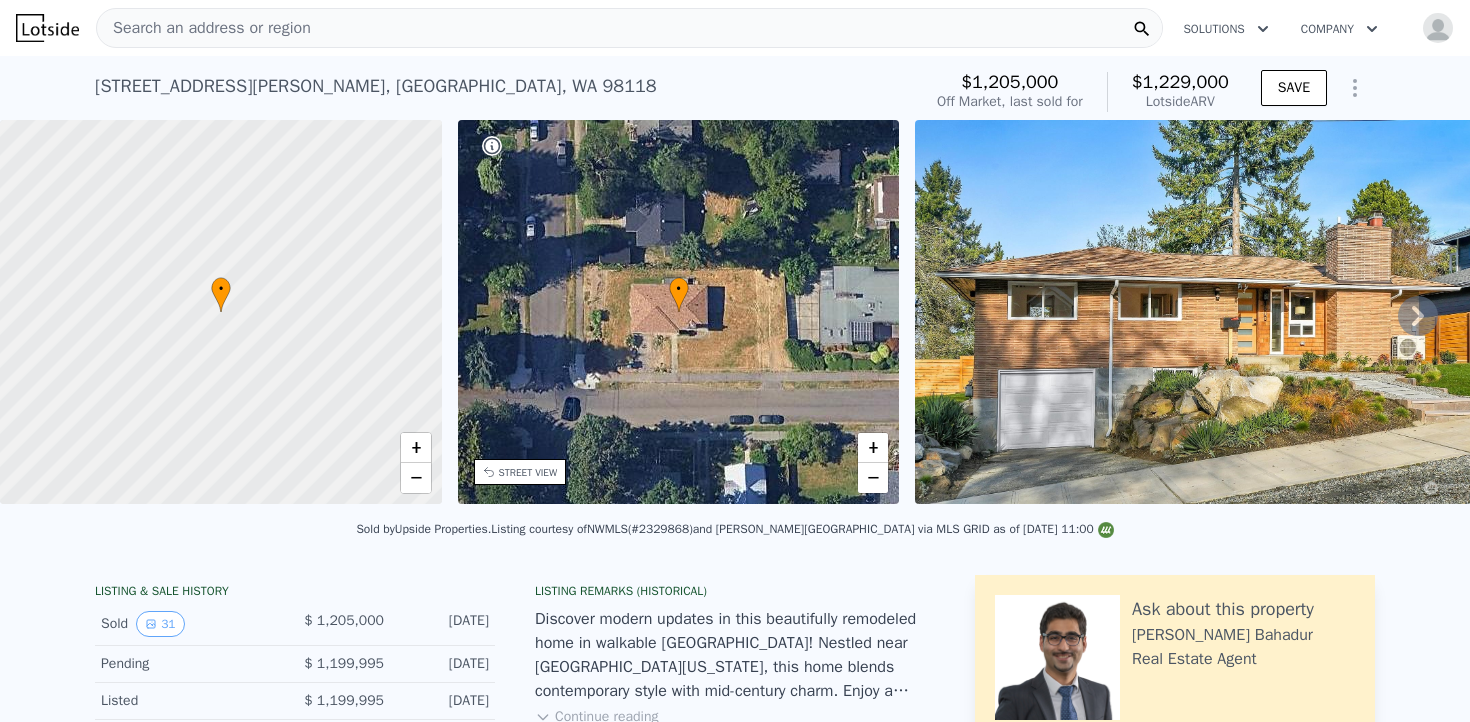 click at bounding box center [1203, 312] 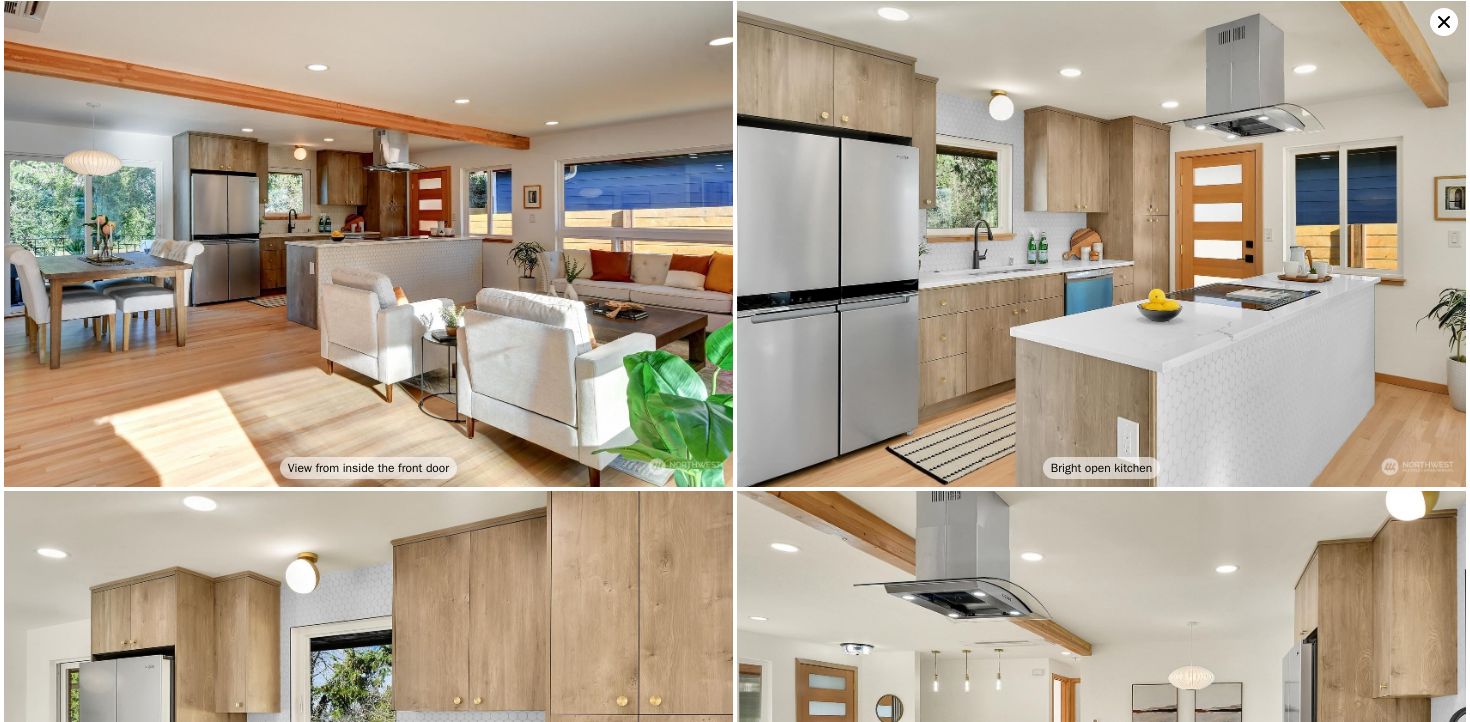 scroll, scrollTop: 490, scrollLeft: 0, axis: vertical 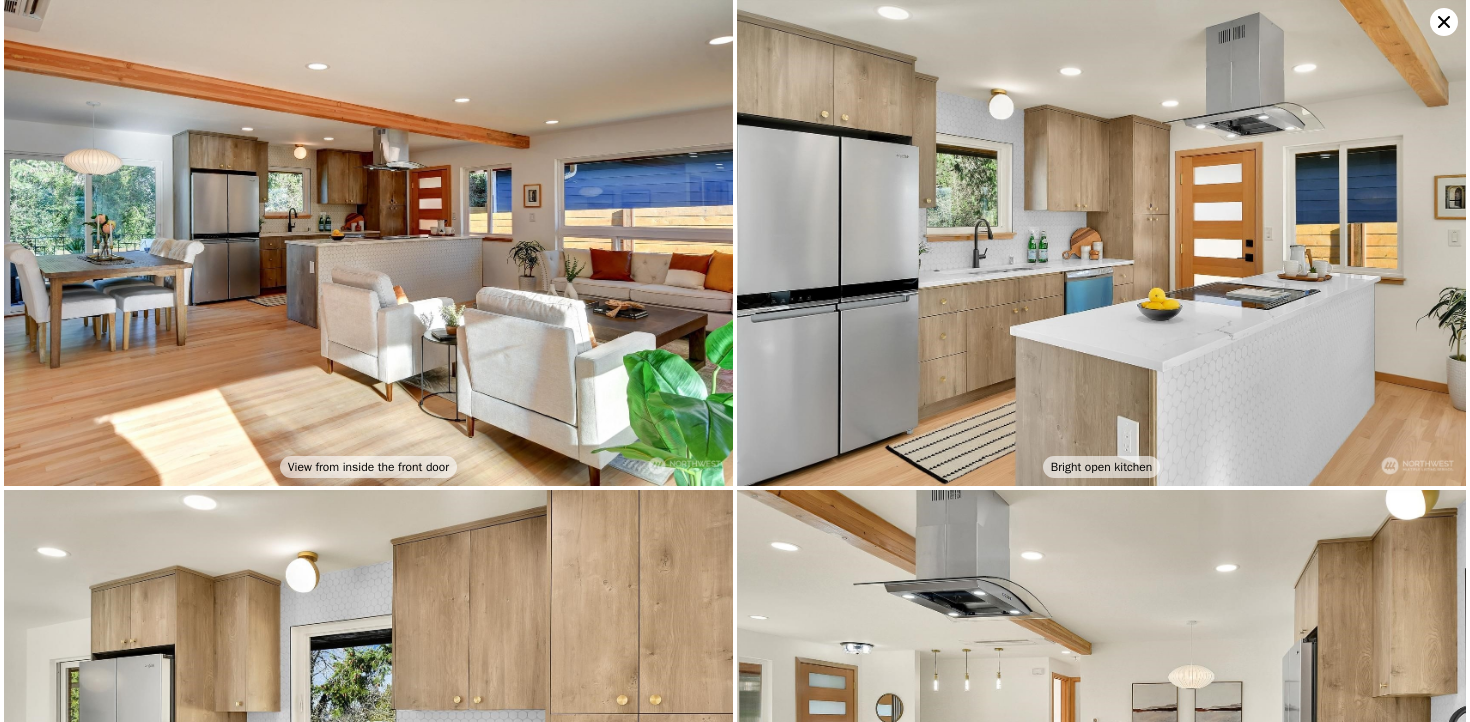 click at bounding box center [368, 243] 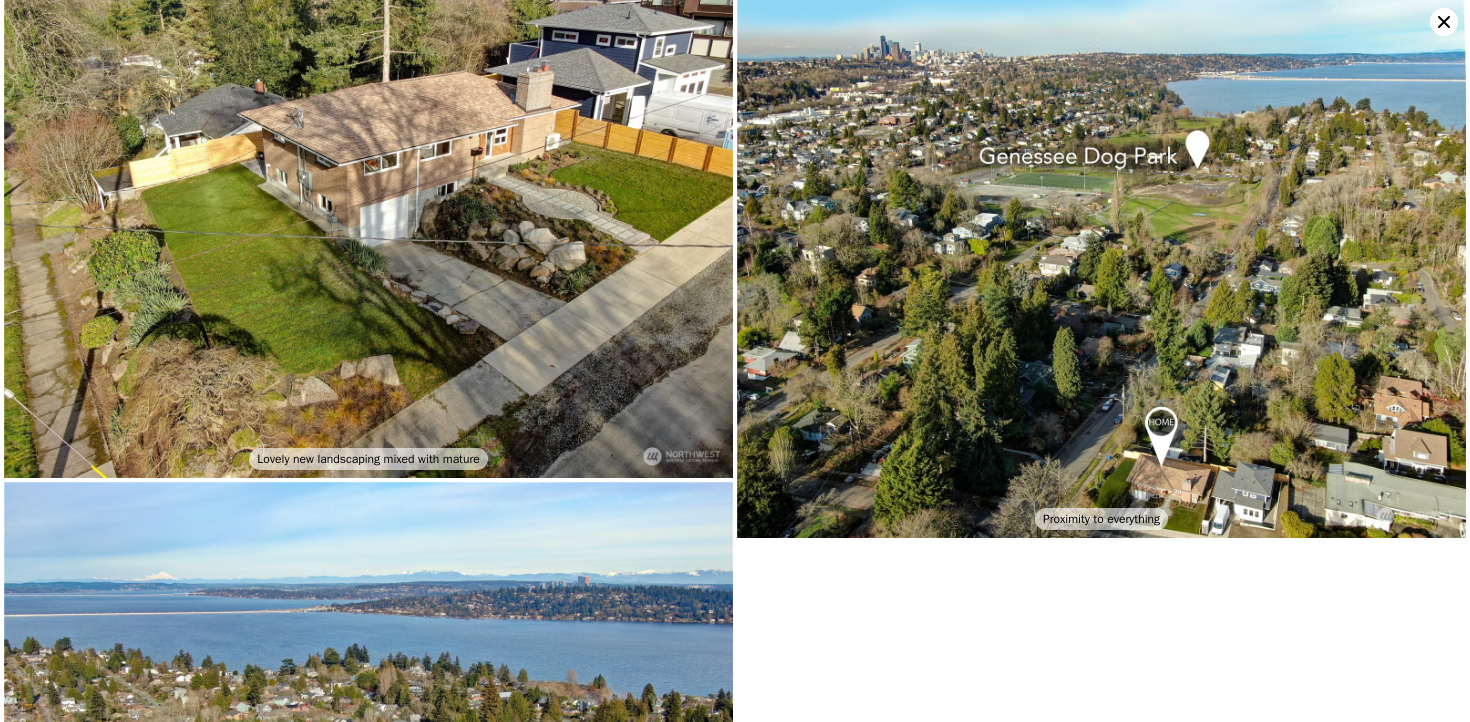 scroll, scrollTop: 8135, scrollLeft: 0, axis: vertical 